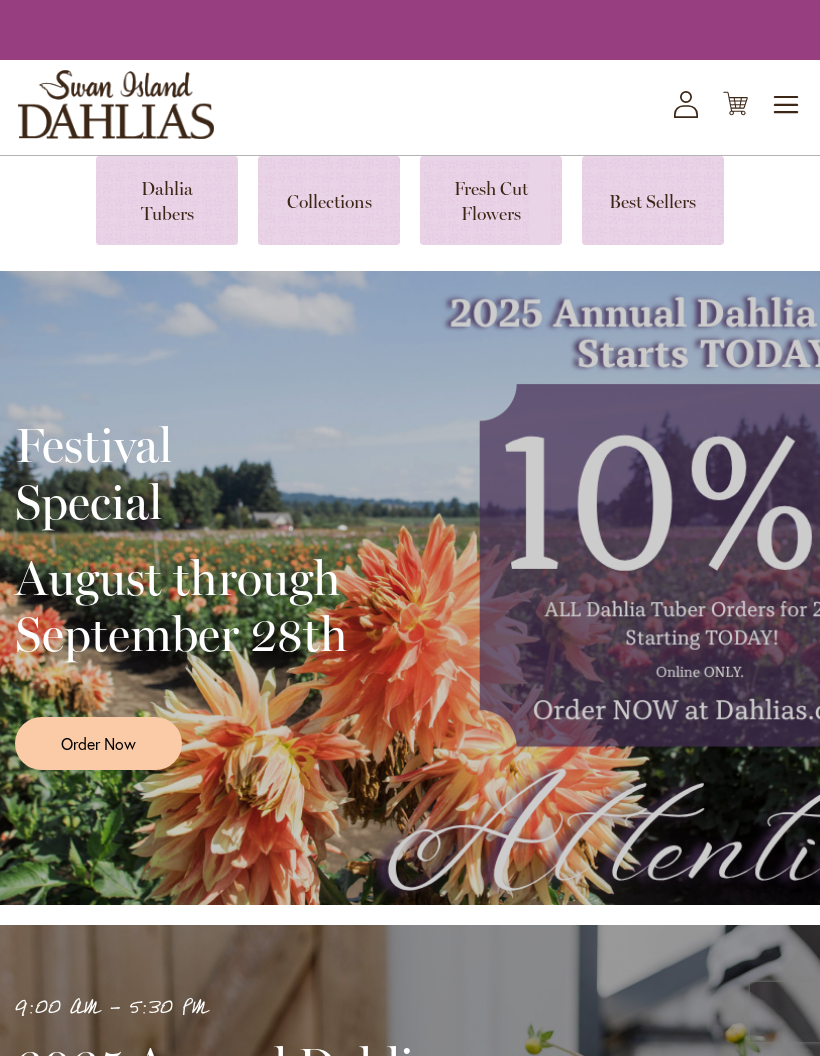 scroll, scrollTop: 0, scrollLeft: 0, axis: both 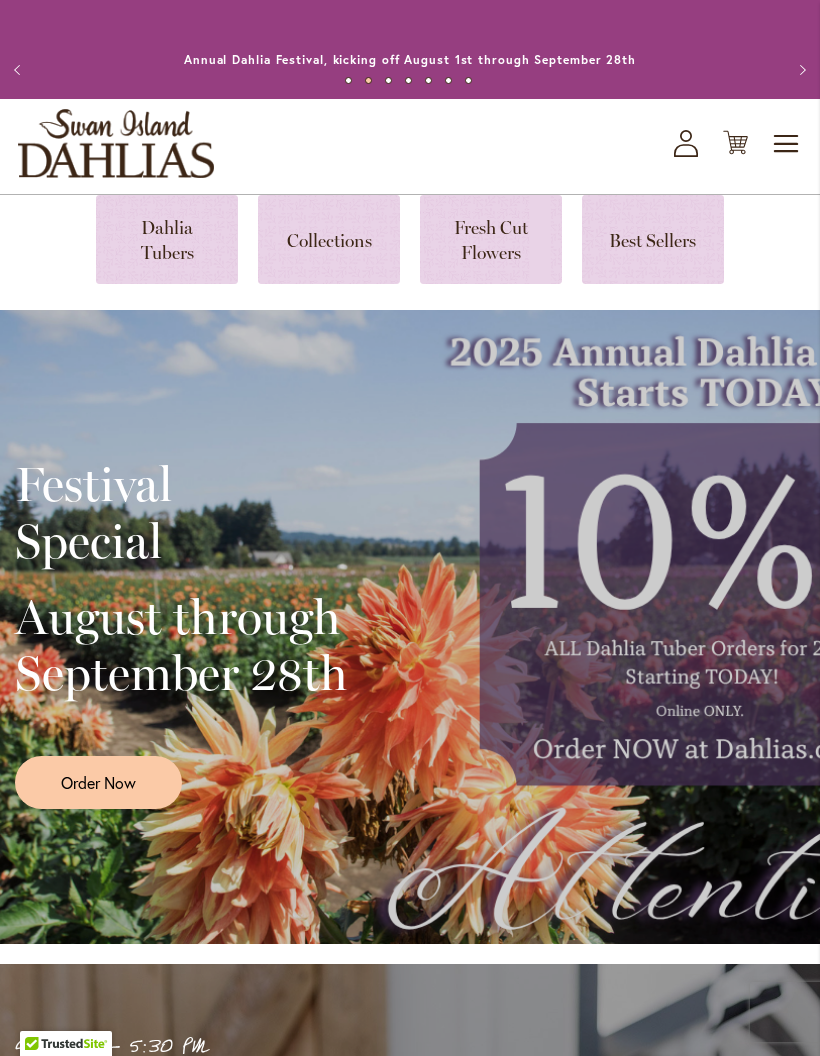 click at bounding box center (167, 239) 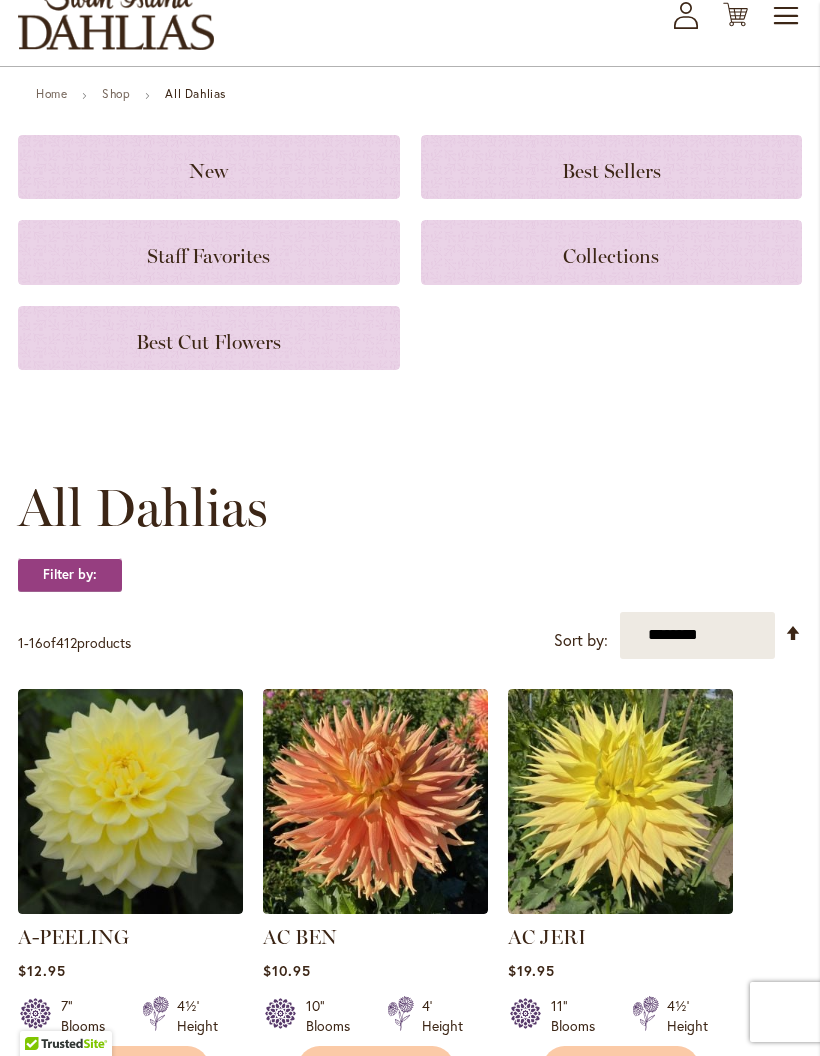 scroll, scrollTop: 127, scrollLeft: 0, axis: vertical 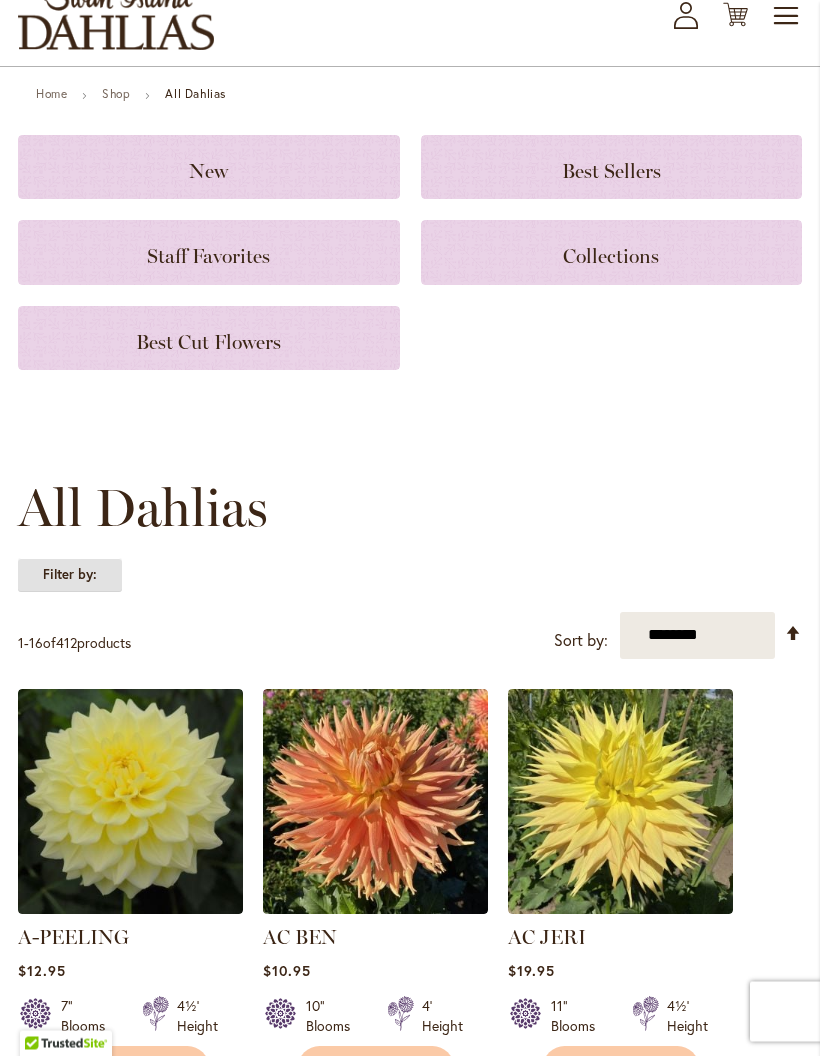 click on "Filter by:" at bounding box center [70, 576] 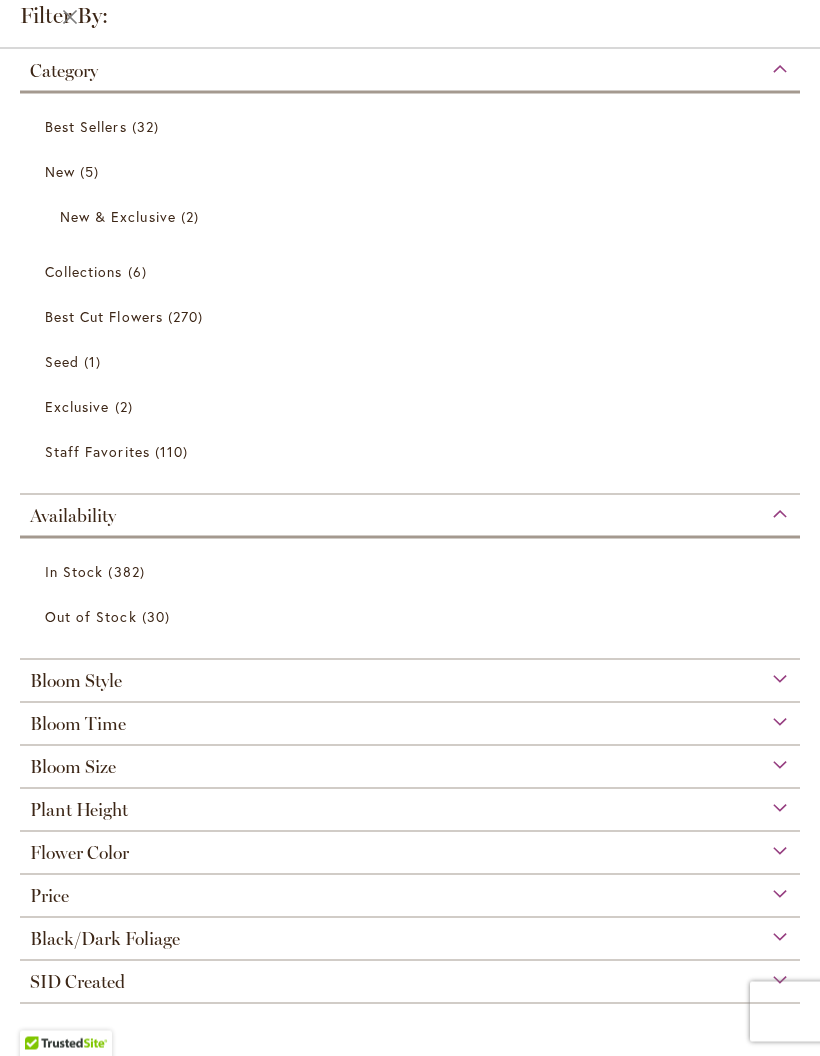 scroll, scrollTop: 128, scrollLeft: 0, axis: vertical 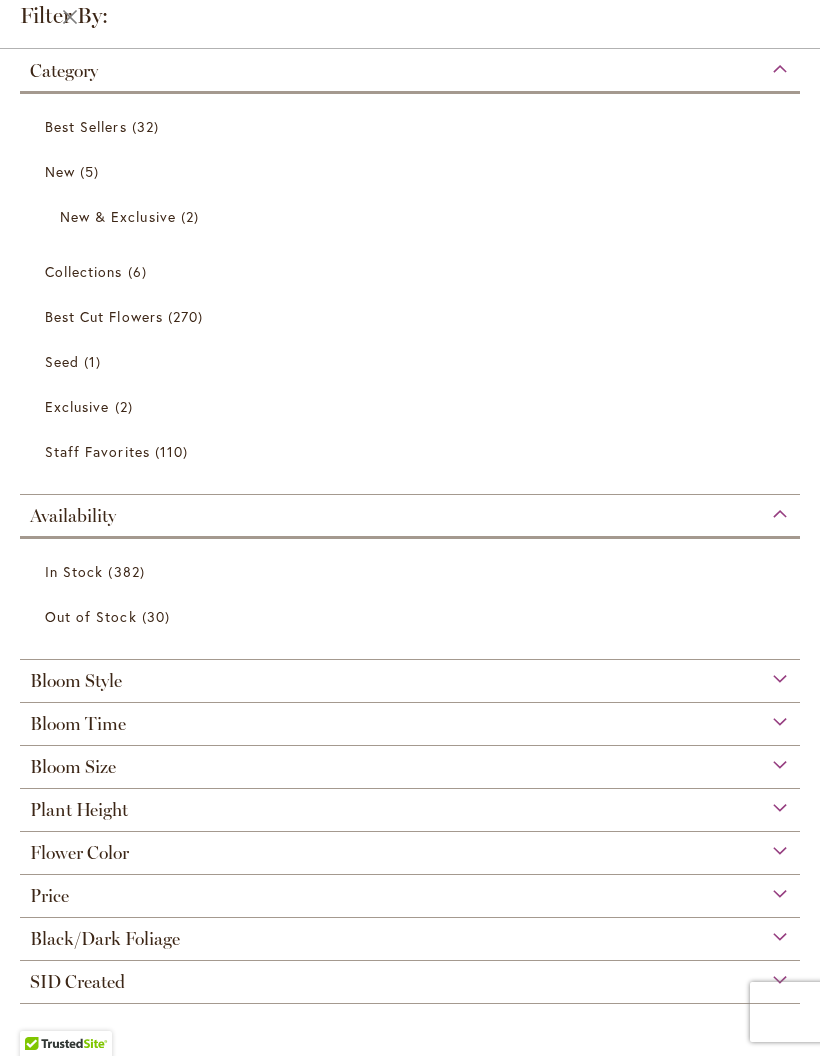 click on "Flower Color" at bounding box center [410, 848] 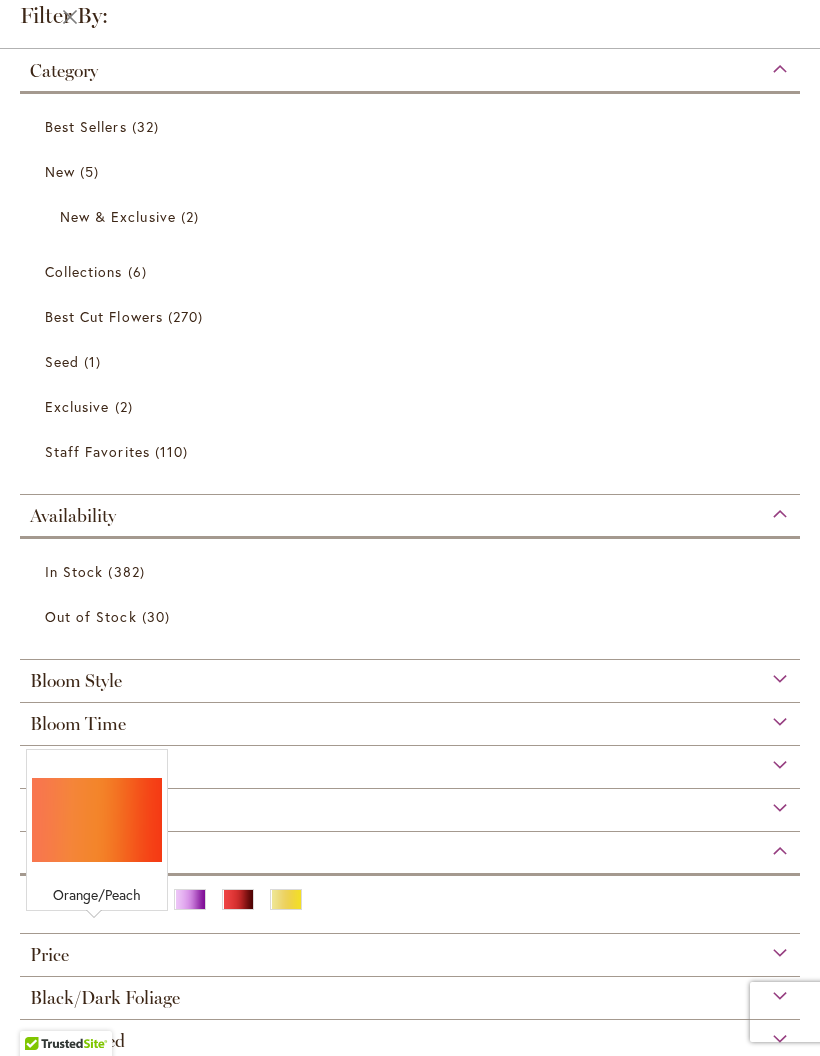 click at bounding box center [94, 899] 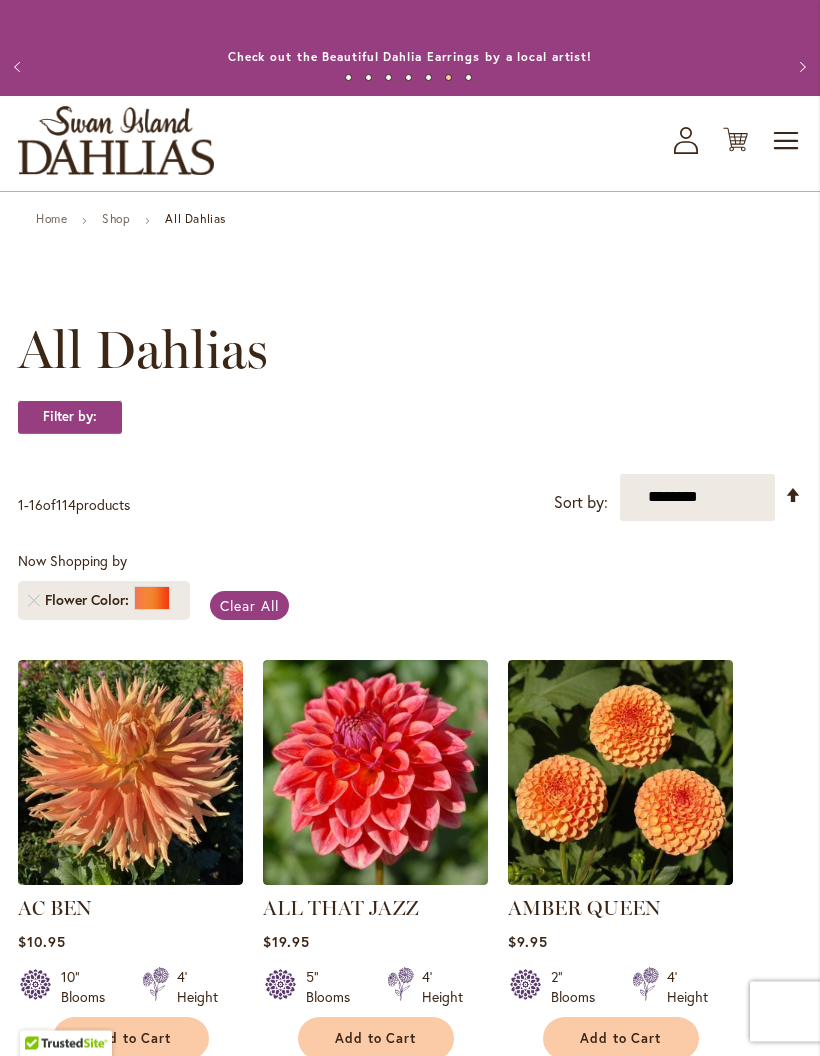 scroll, scrollTop: 0, scrollLeft: 0, axis: both 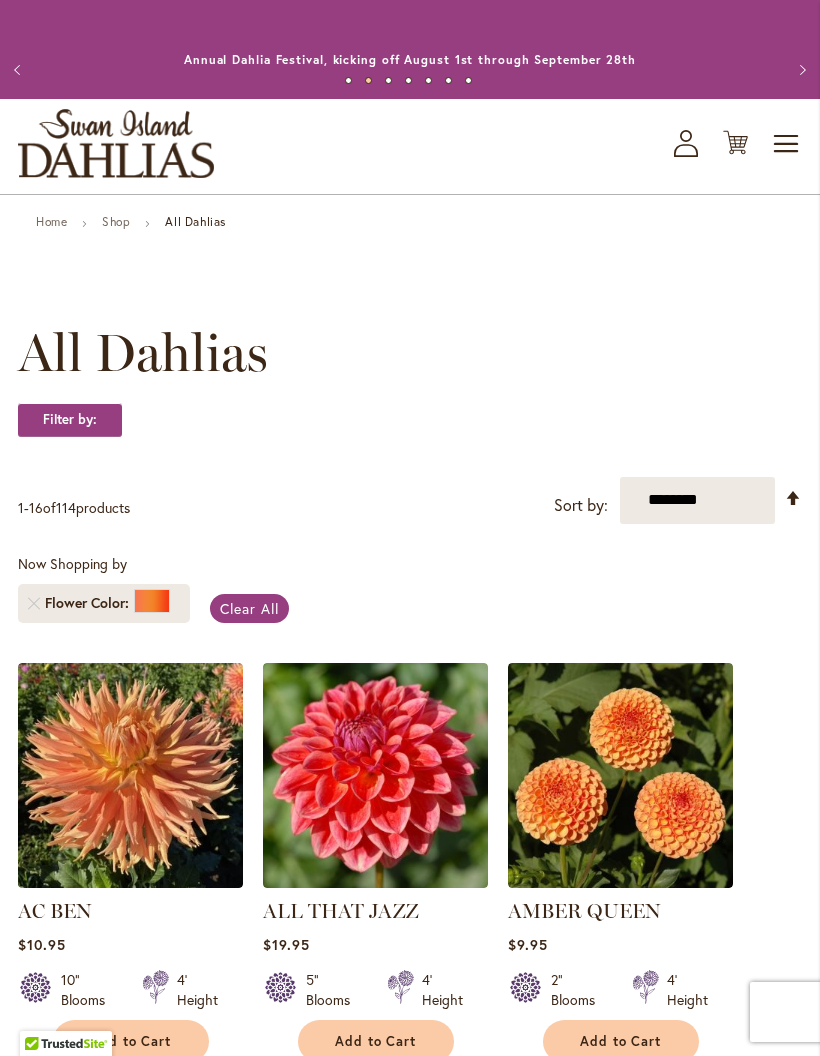 click at bounding box center (620, 775) 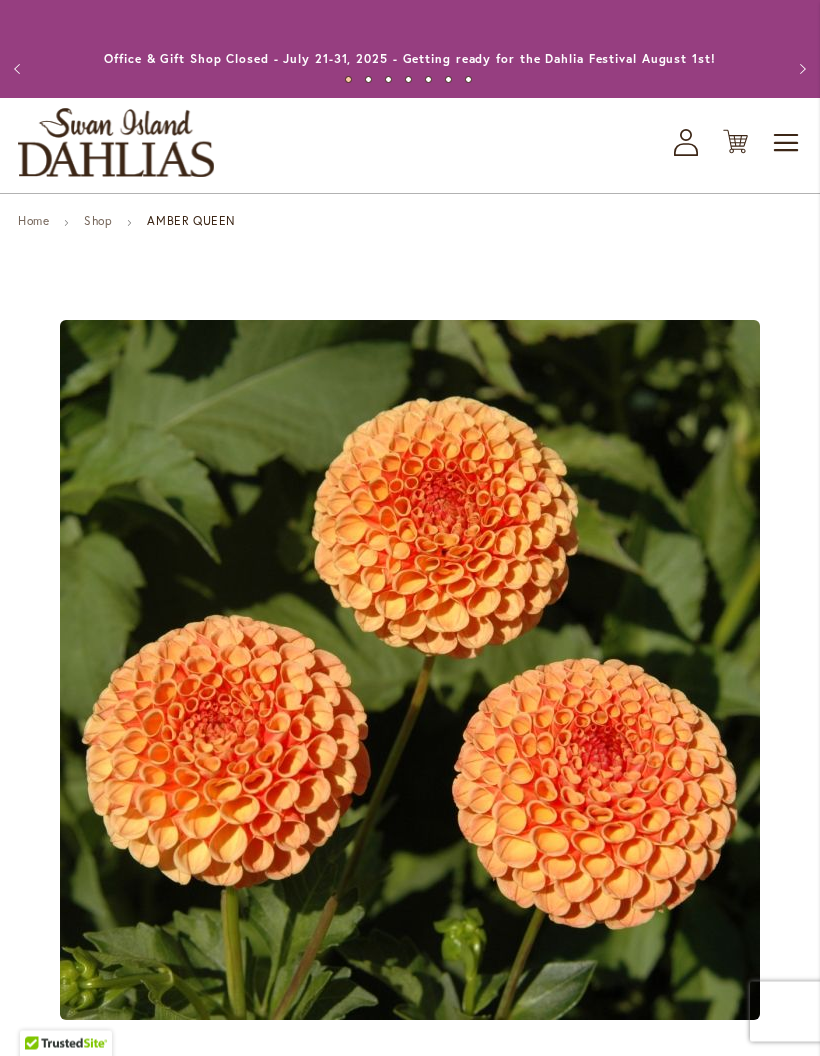scroll, scrollTop: 0, scrollLeft: 0, axis: both 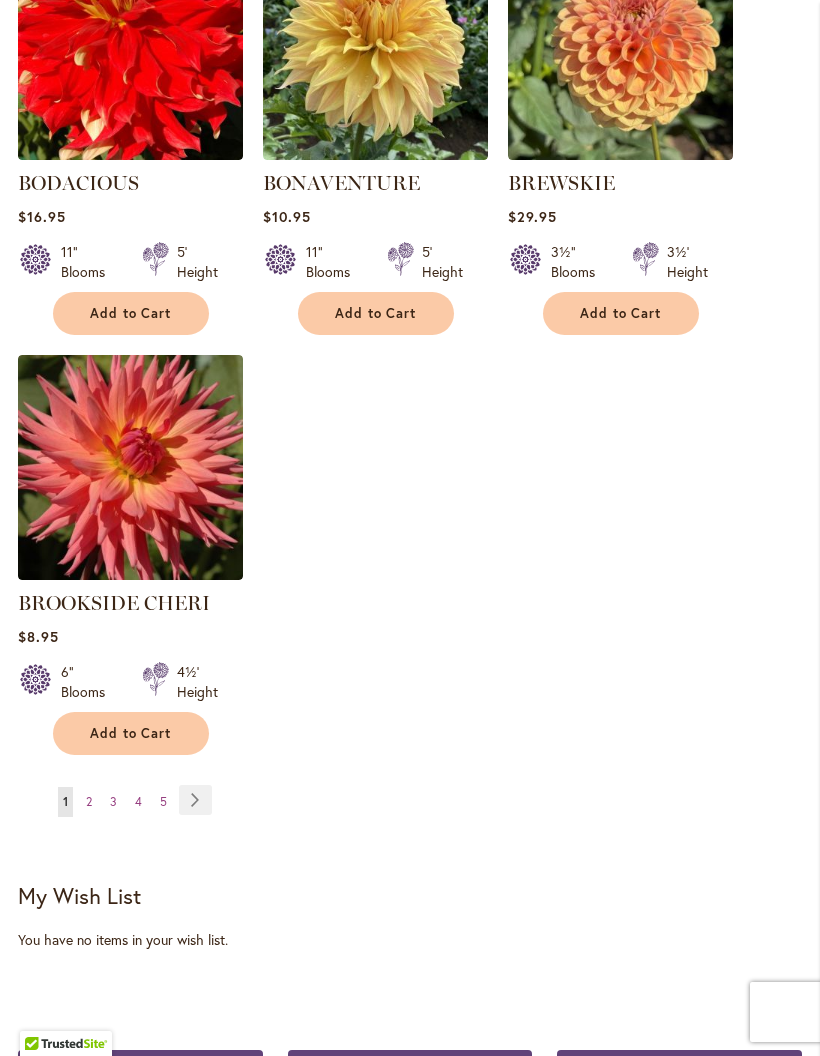 click on "Page
Next" at bounding box center [195, 800] 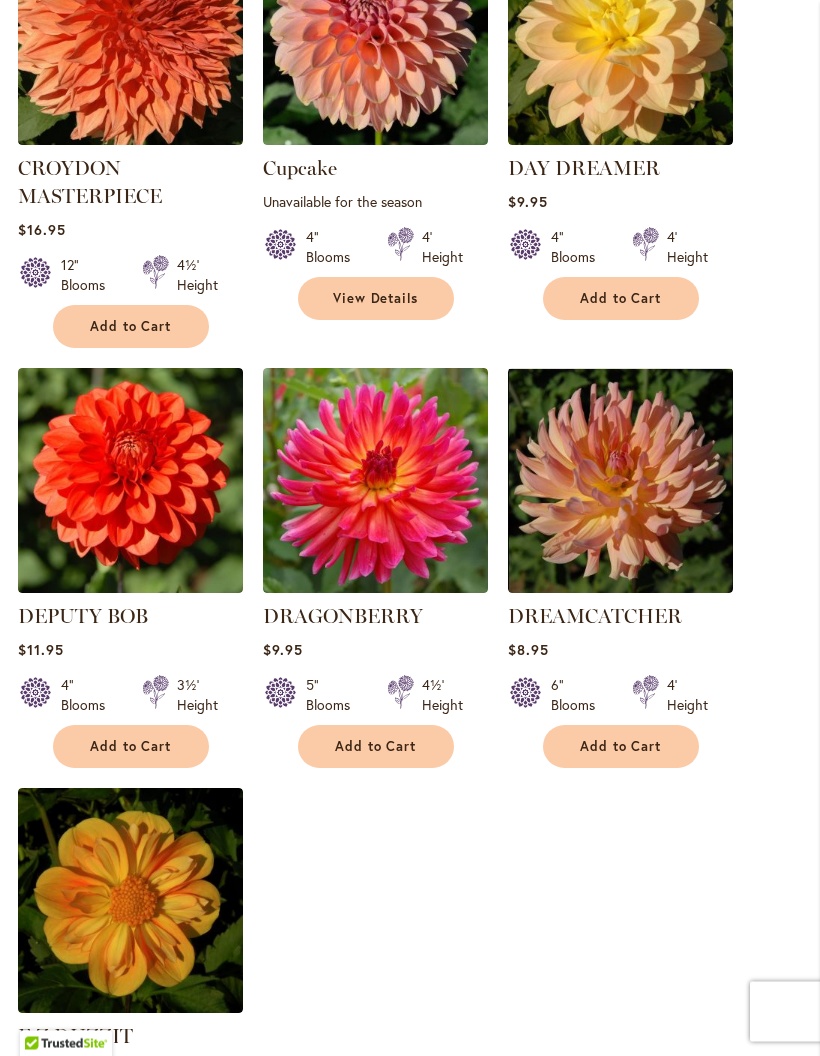 scroll, scrollTop: 2003, scrollLeft: 0, axis: vertical 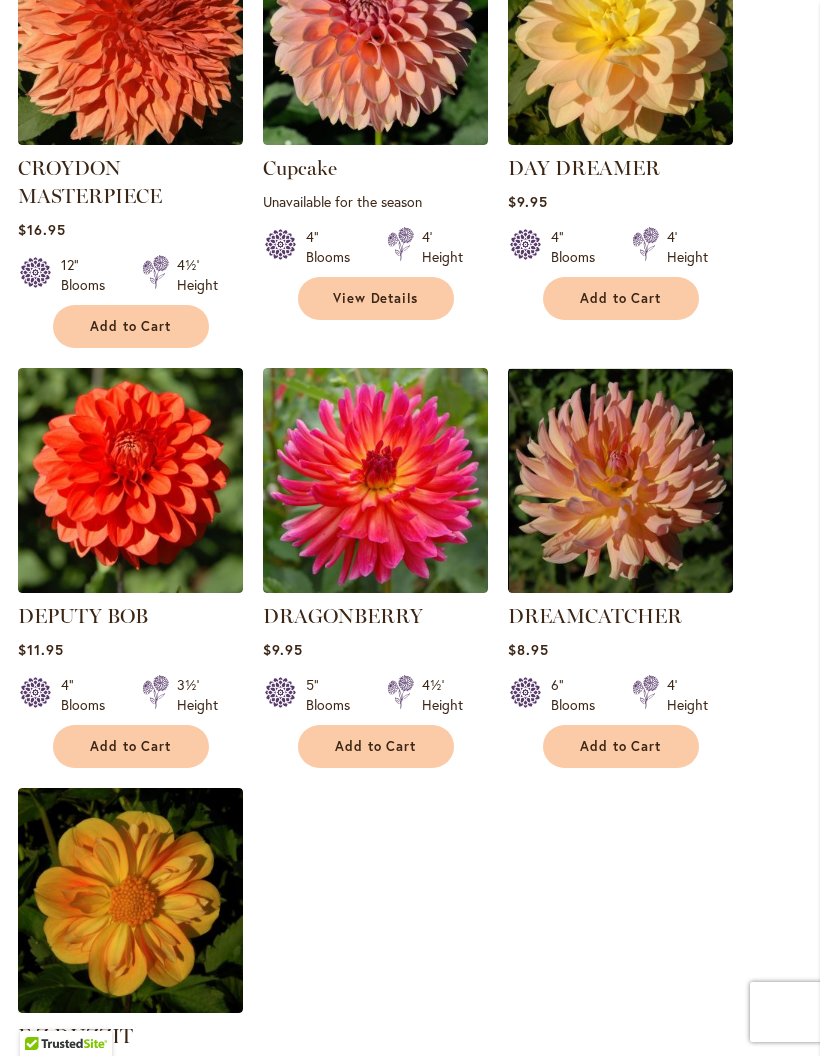 click at bounding box center [130, 480] 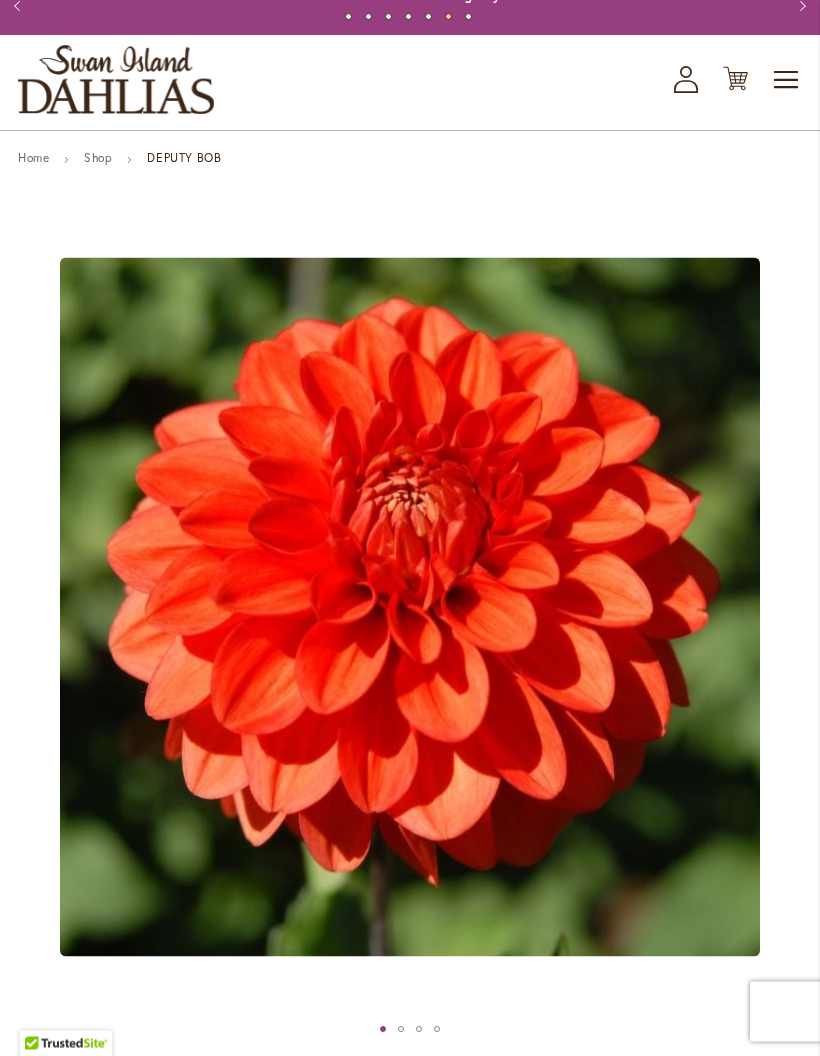 scroll, scrollTop: 0, scrollLeft: 0, axis: both 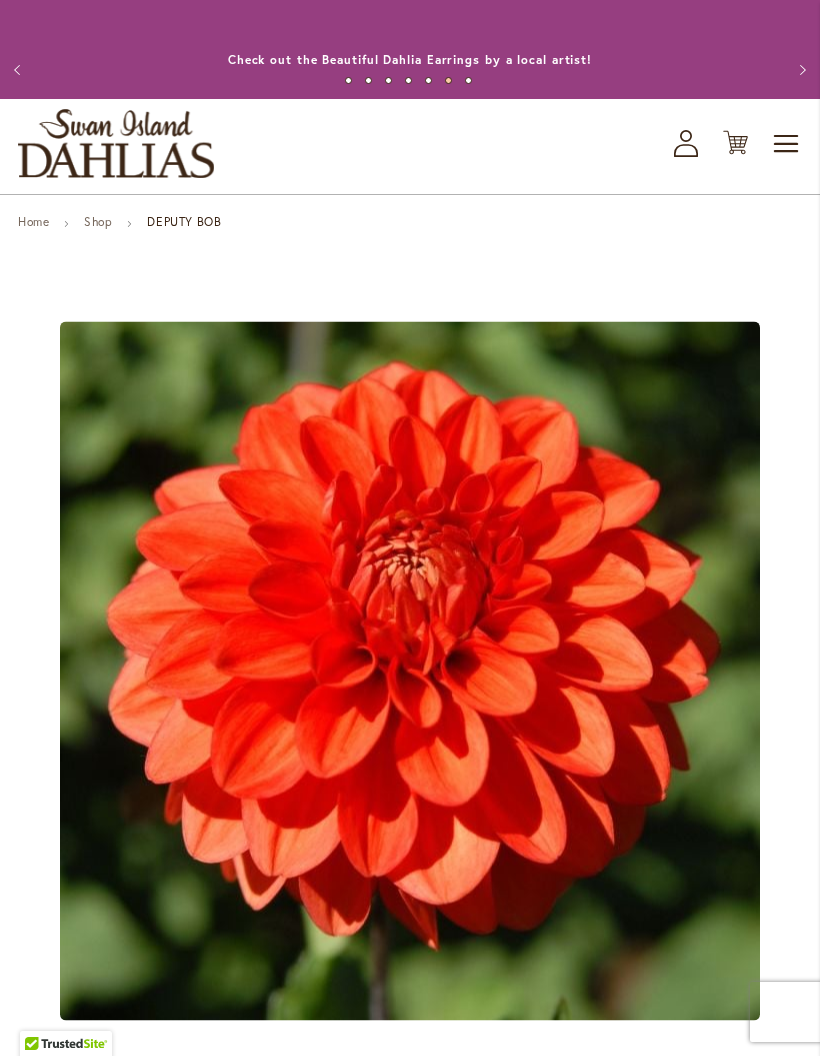 click on "Shop" at bounding box center [98, 221] 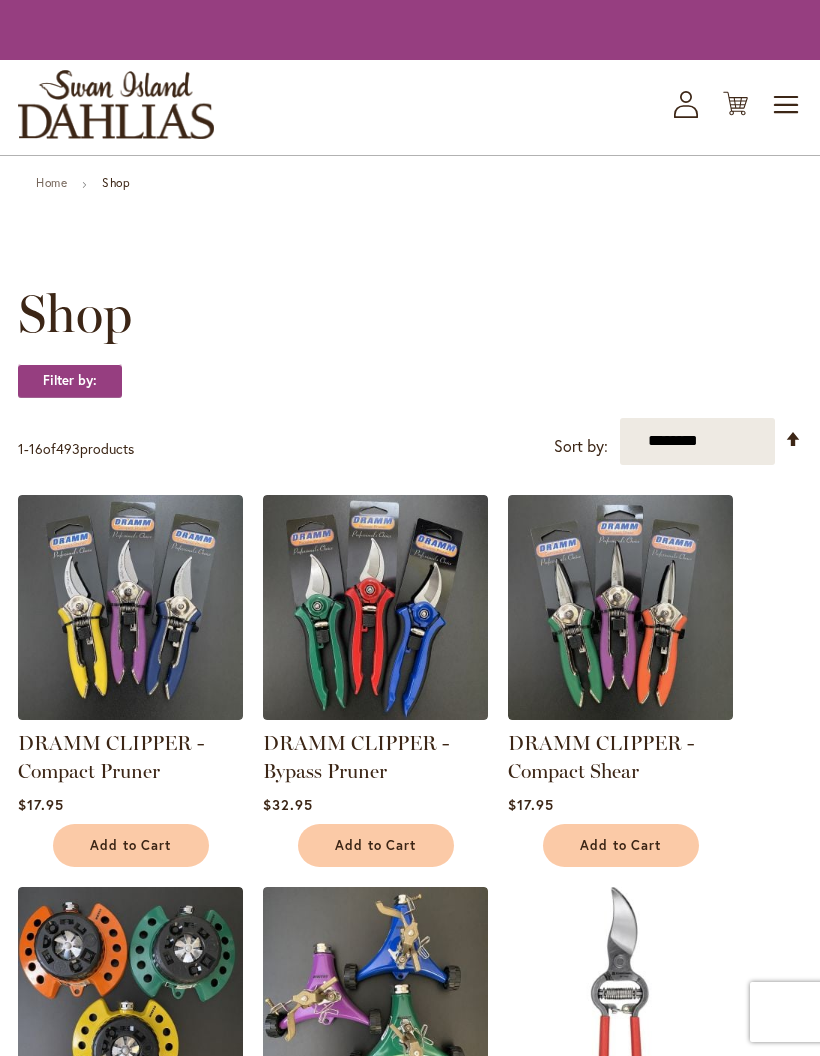 scroll, scrollTop: 0, scrollLeft: 0, axis: both 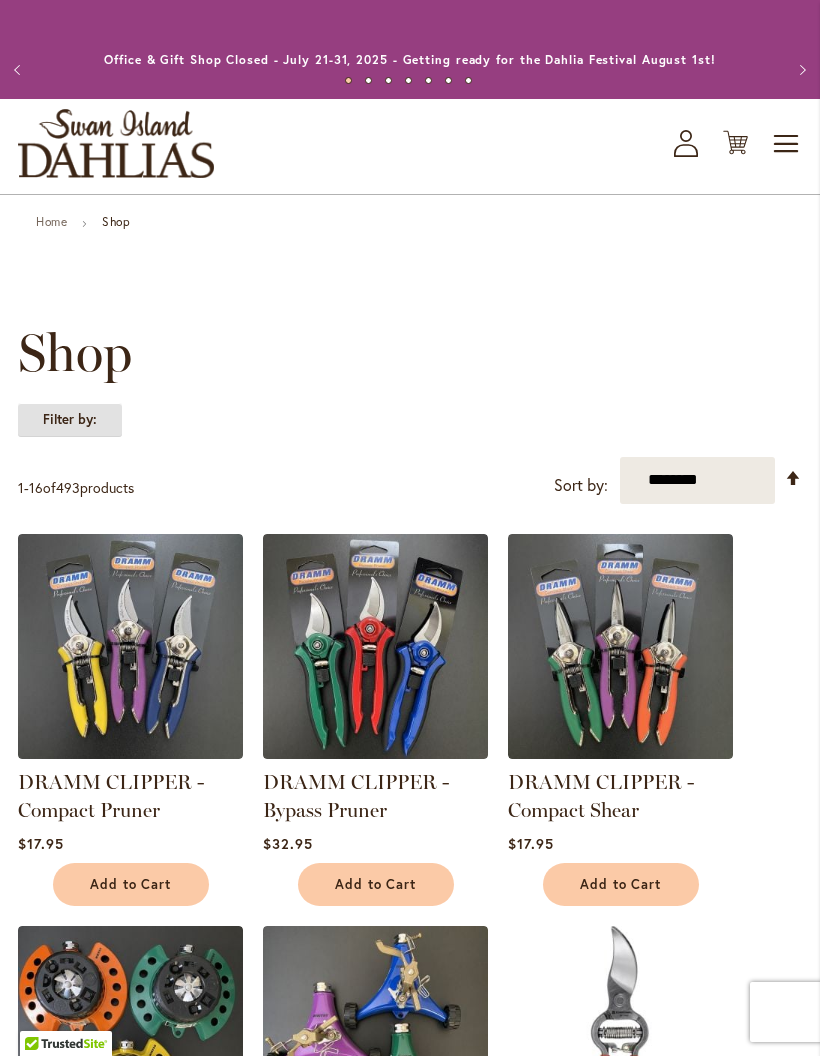 click on "Filter by:" at bounding box center (70, 420) 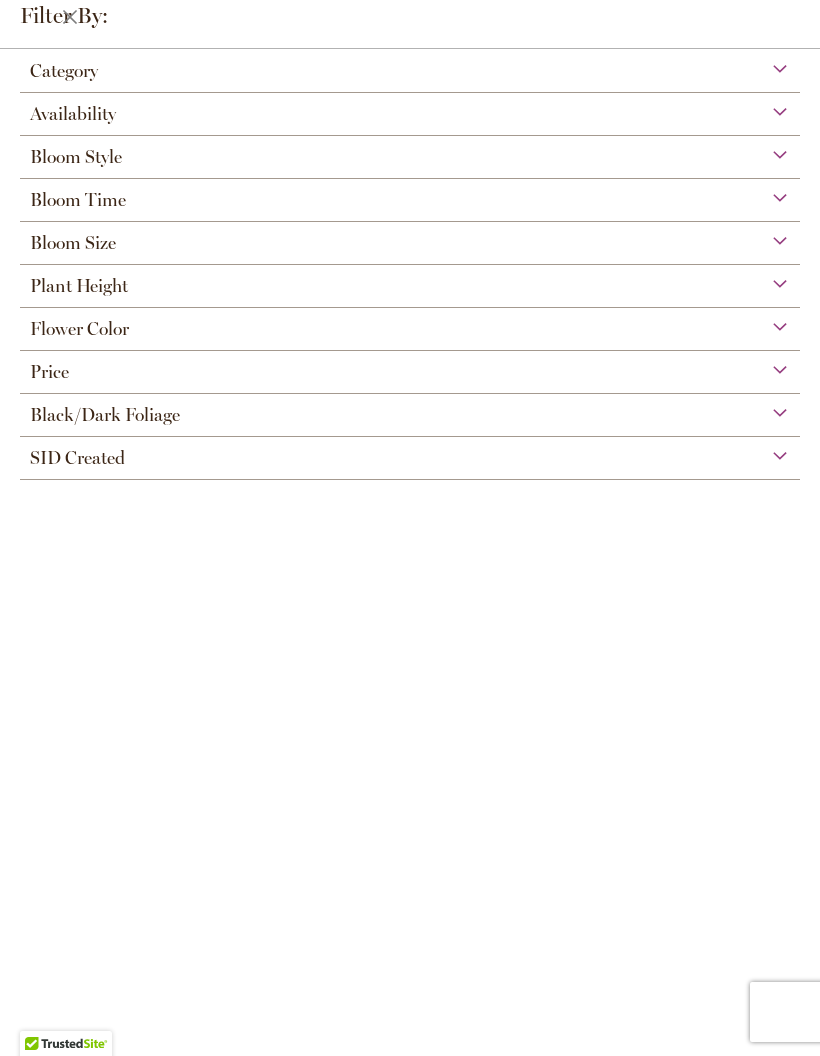 click on "Category" at bounding box center (64, 71) 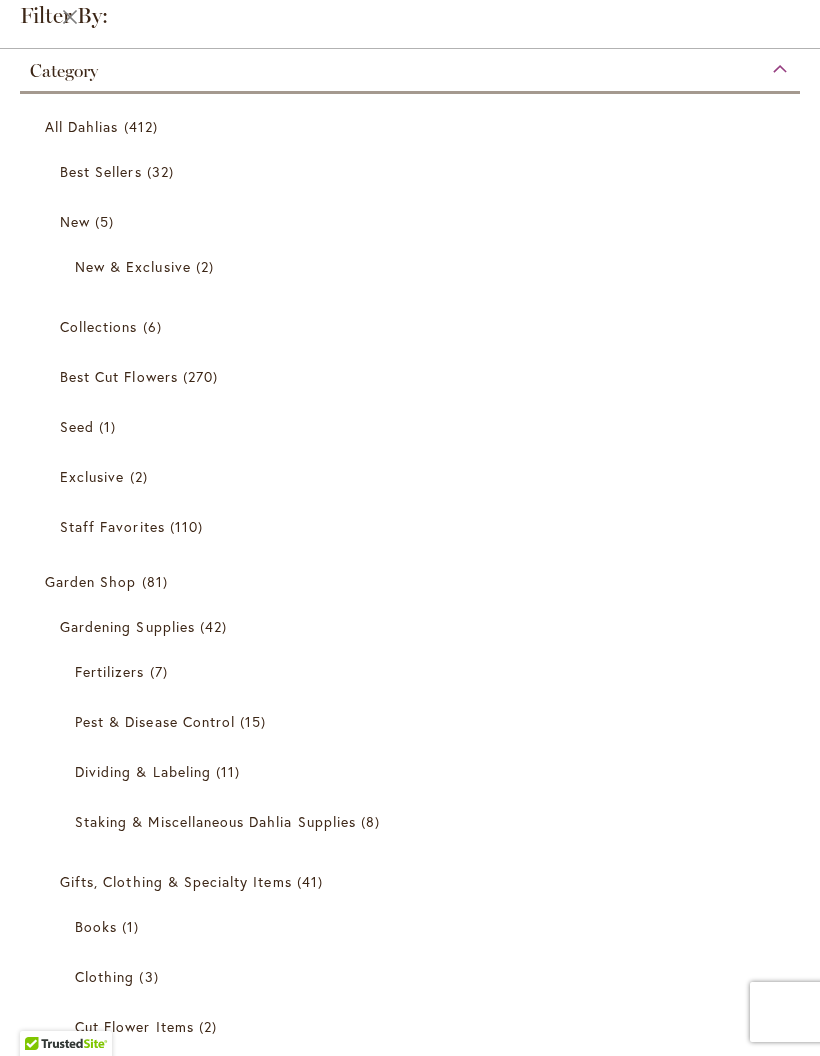 scroll, scrollTop: 0, scrollLeft: 0, axis: both 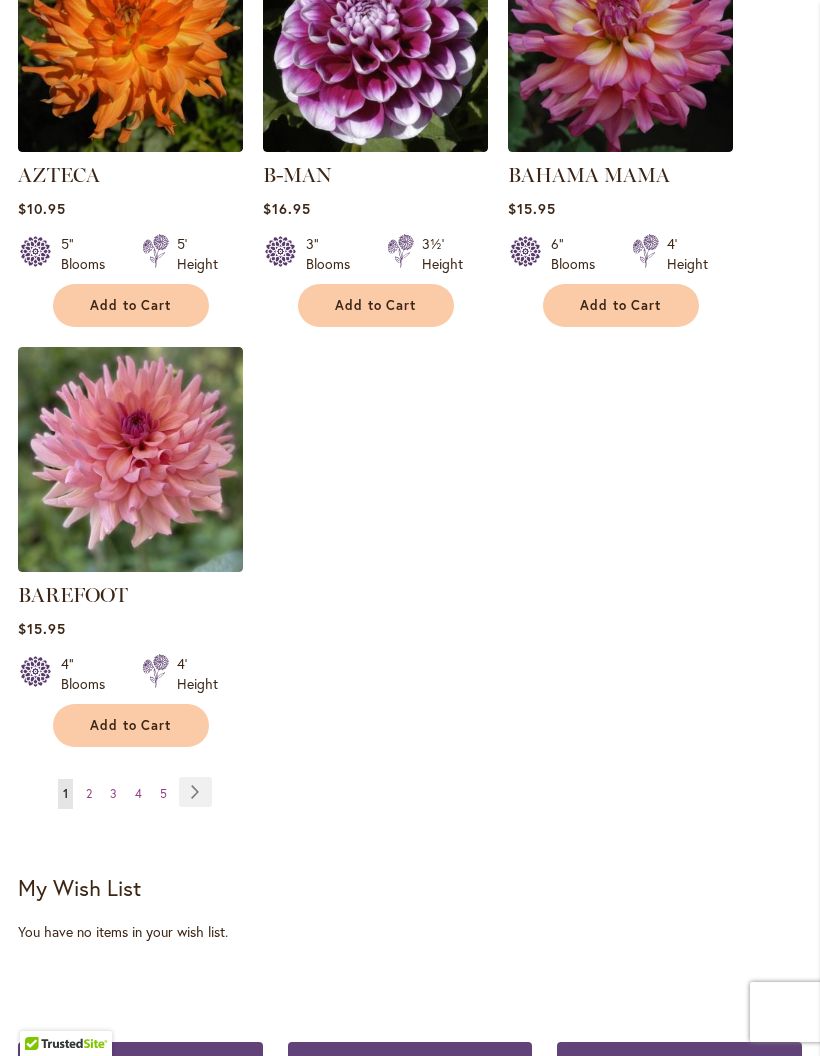 click on "Page
Next" at bounding box center (195, 792) 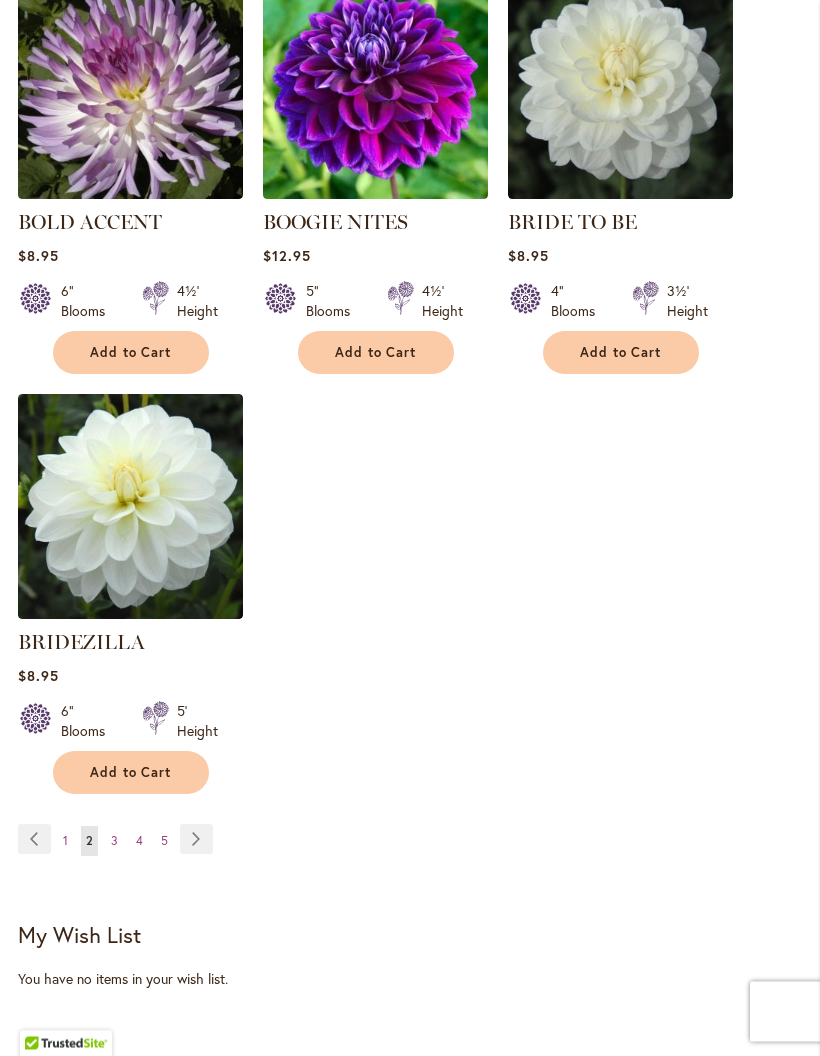 scroll, scrollTop: 2364, scrollLeft: 0, axis: vertical 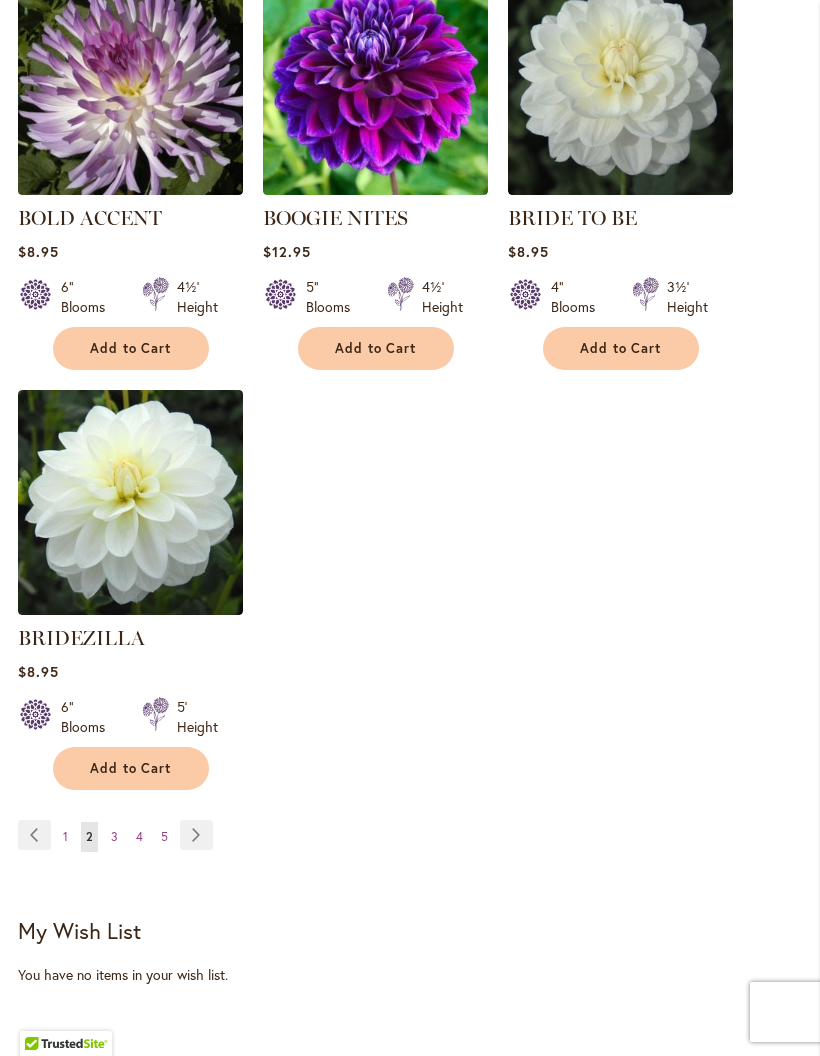 click on "Page
Next" at bounding box center [196, 835] 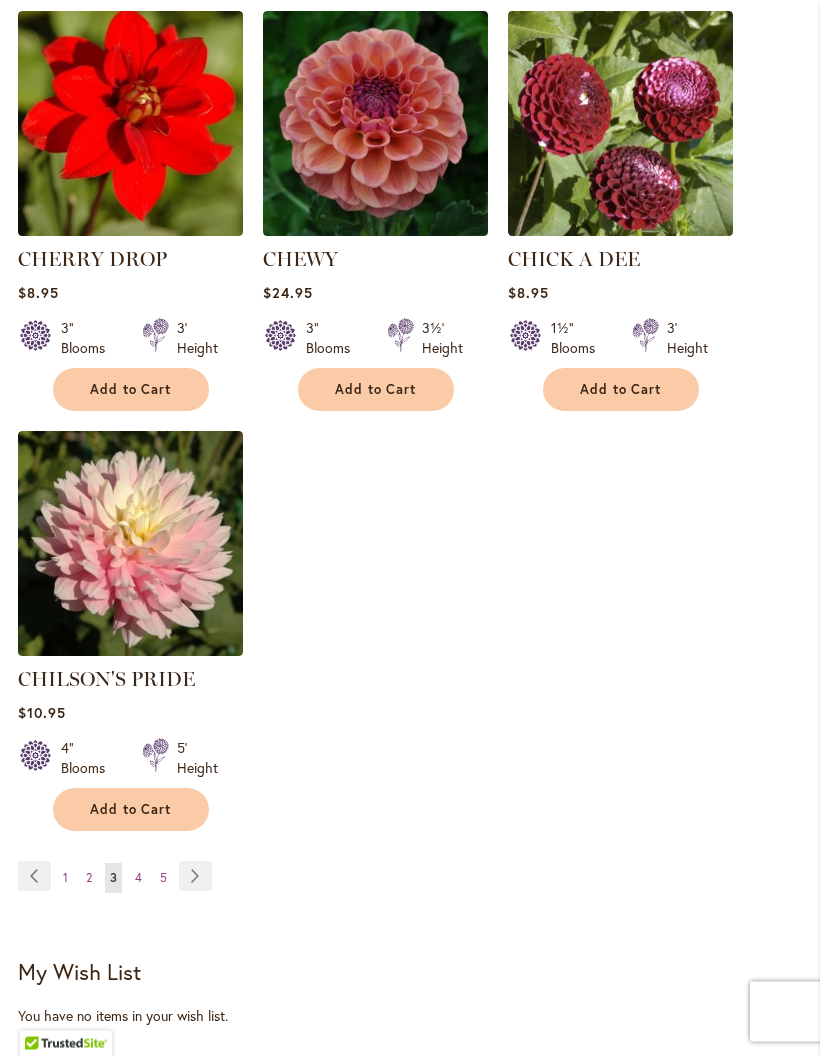 scroll, scrollTop: 2351, scrollLeft: 0, axis: vertical 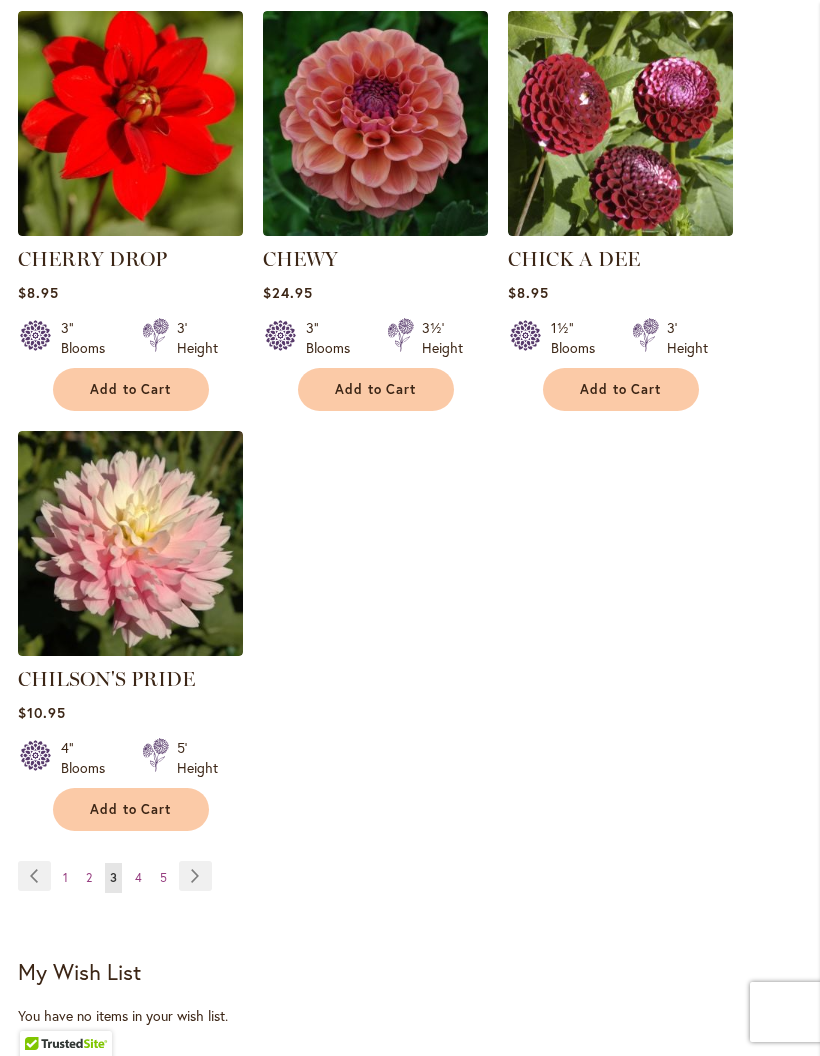 click on "Page
Next" at bounding box center (195, 876) 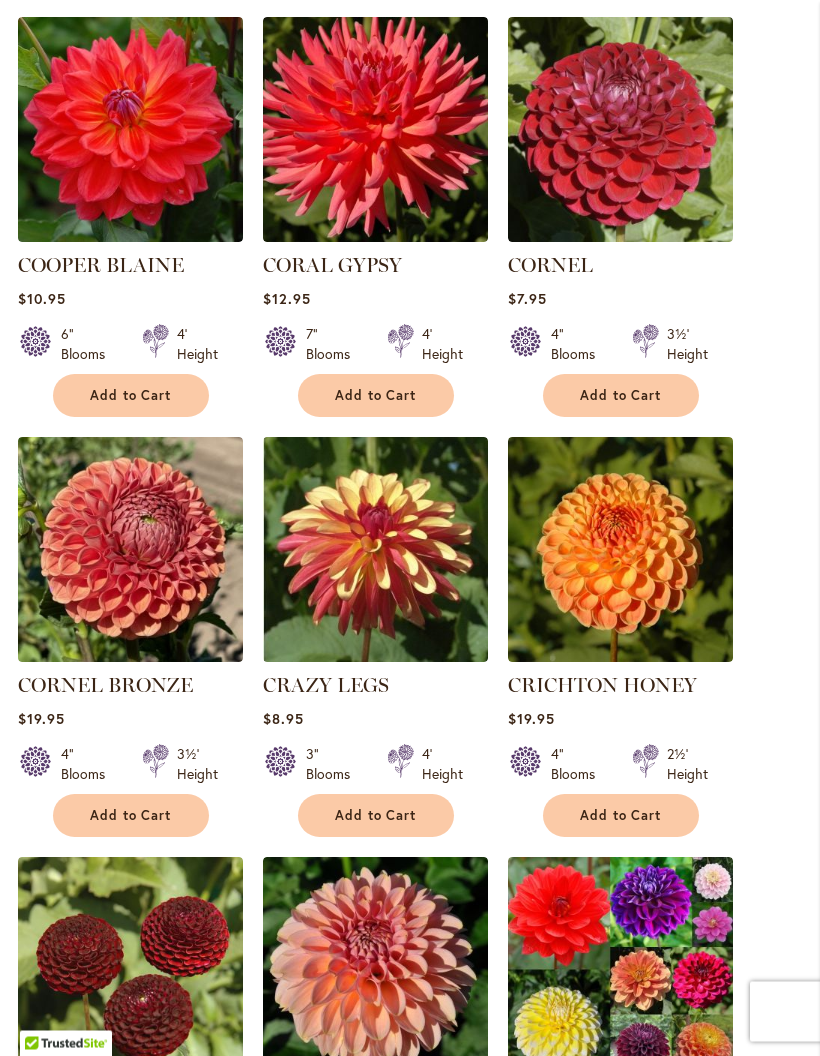 scroll, scrollTop: 1059, scrollLeft: 0, axis: vertical 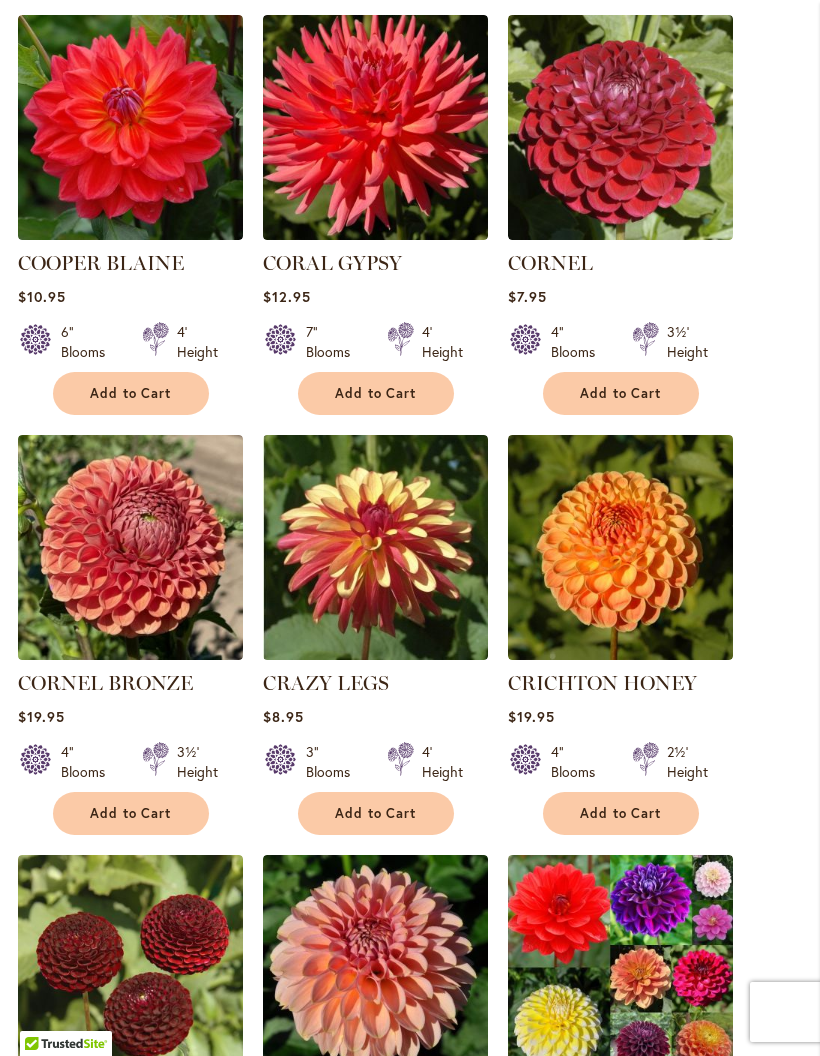 click at bounding box center [620, 547] 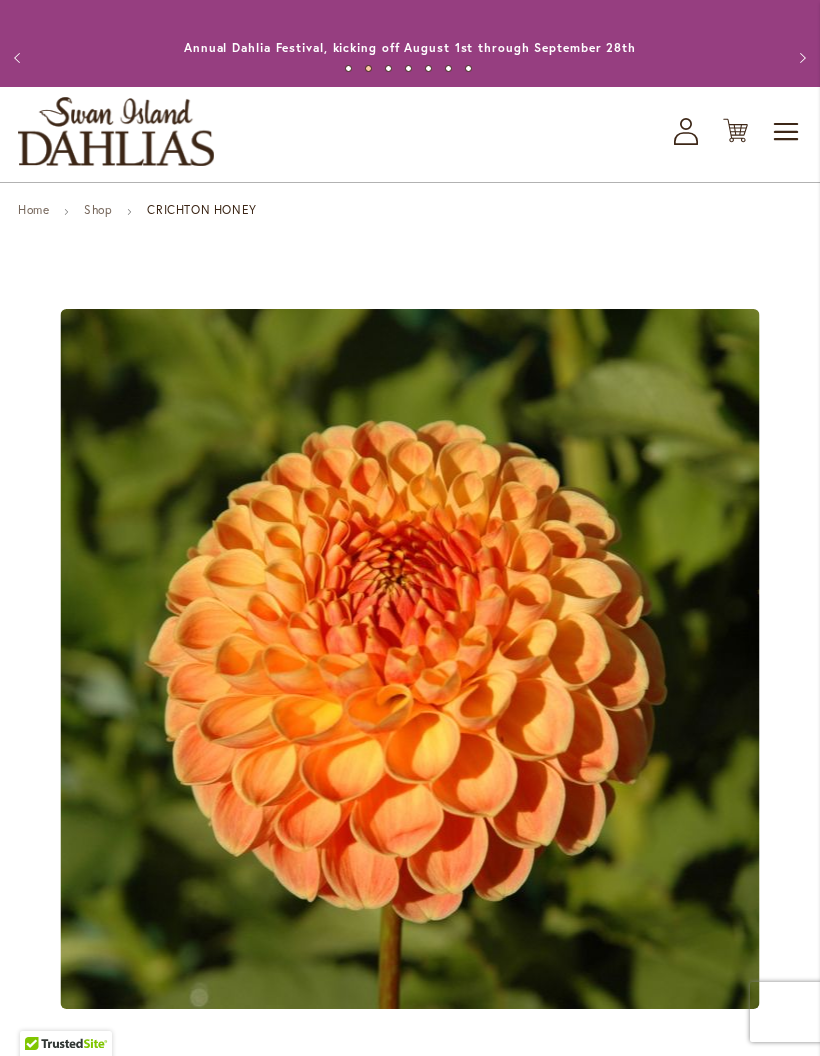 scroll, scrollTop: 0, scrollLeft: 0, axis: both 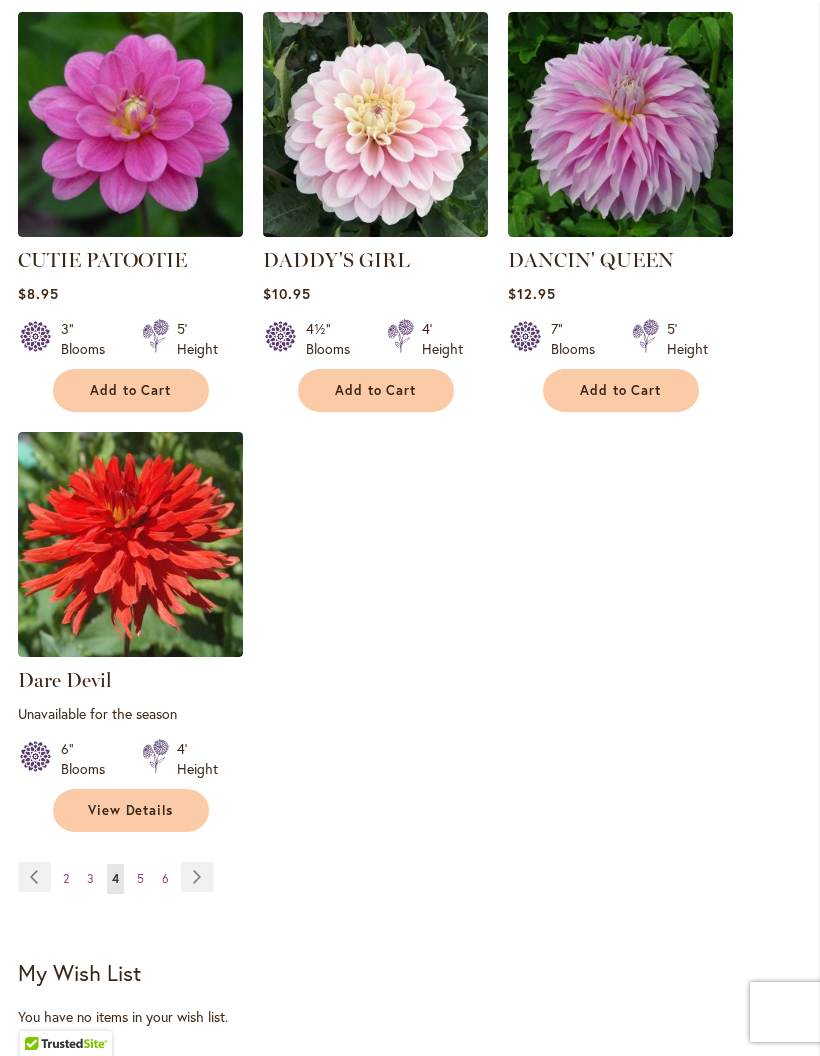 click on "Page
Next" at bounding box center [197, 877] 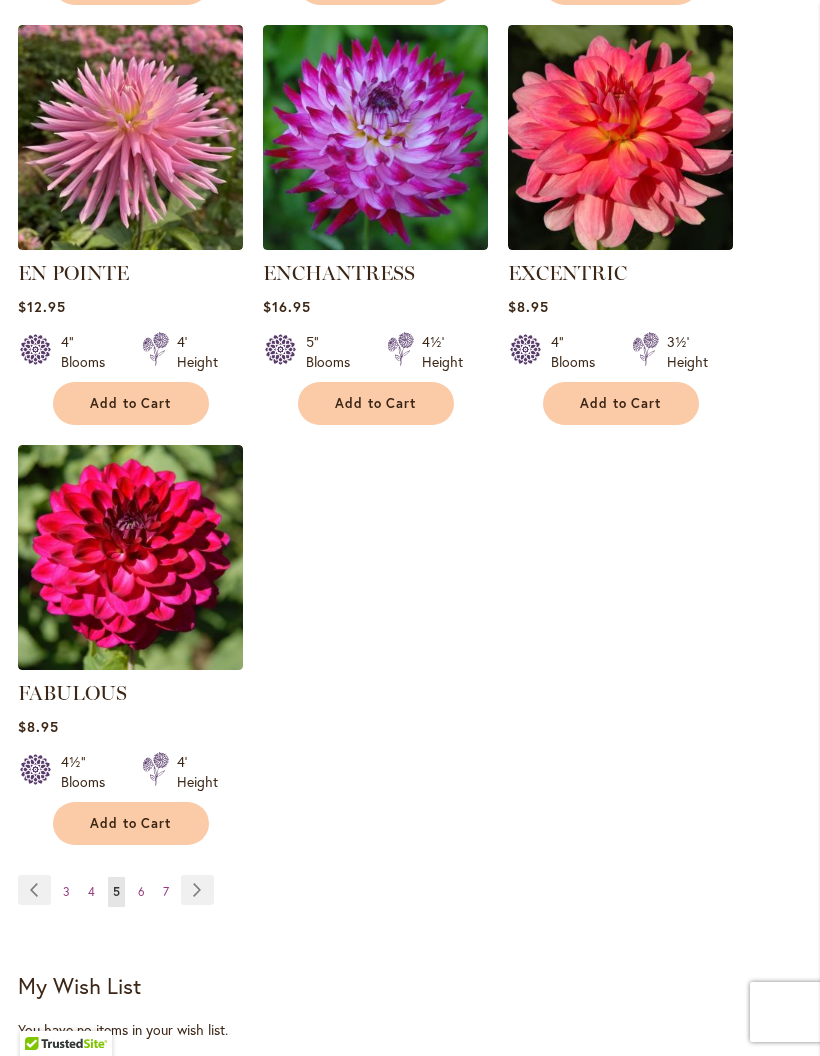 scroll, scrollTop: 2316, scrollLeft: 0, axis: vertical 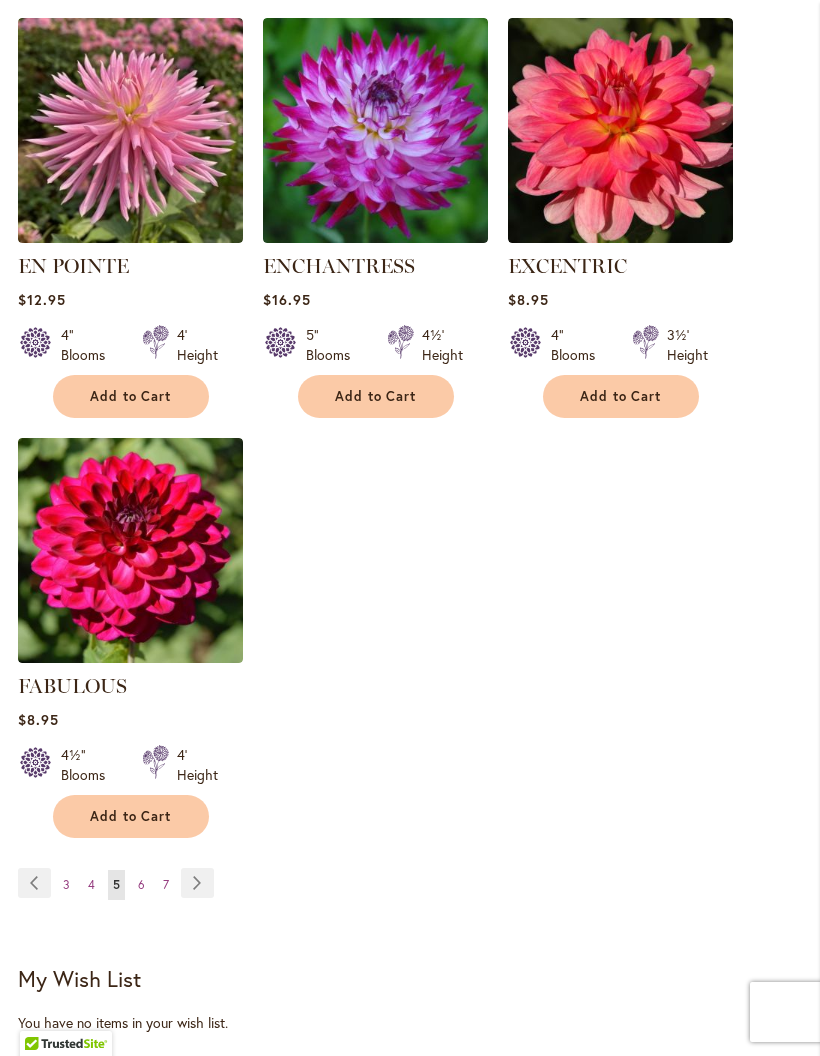 click on "Page
Next" at bounding box center [197, 883] 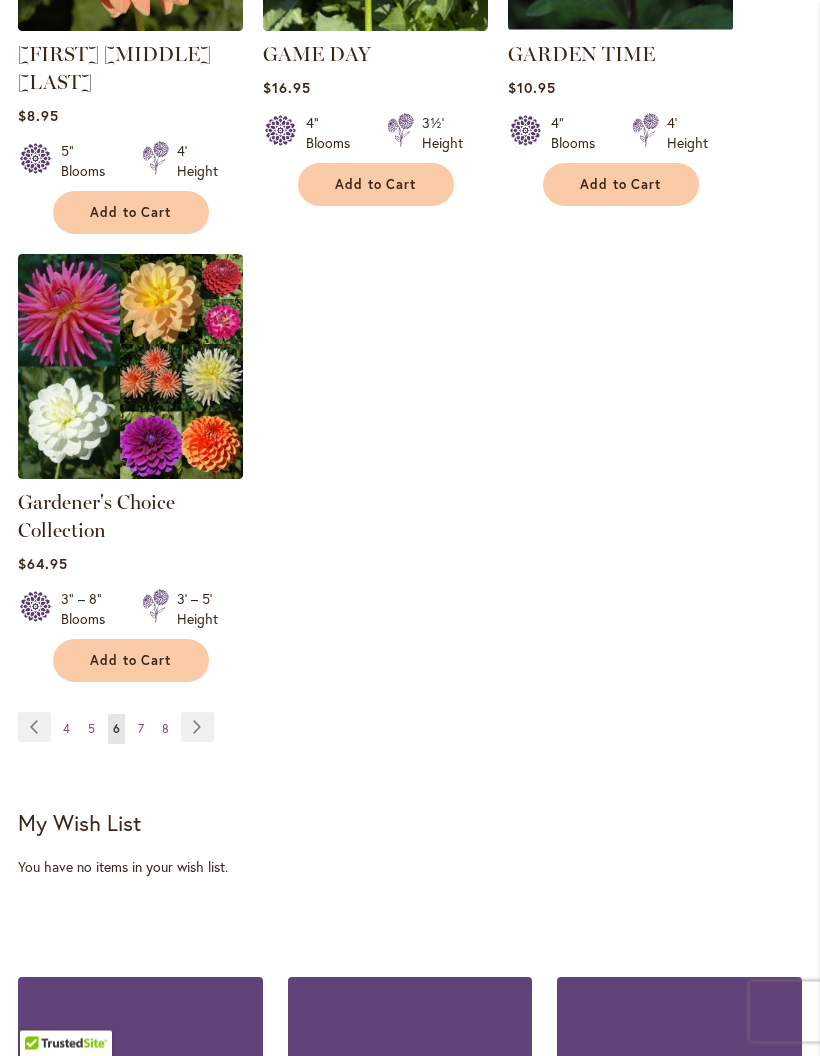 scroll, scrollTop: 2576, scrollLeft: 0, axis: vertical 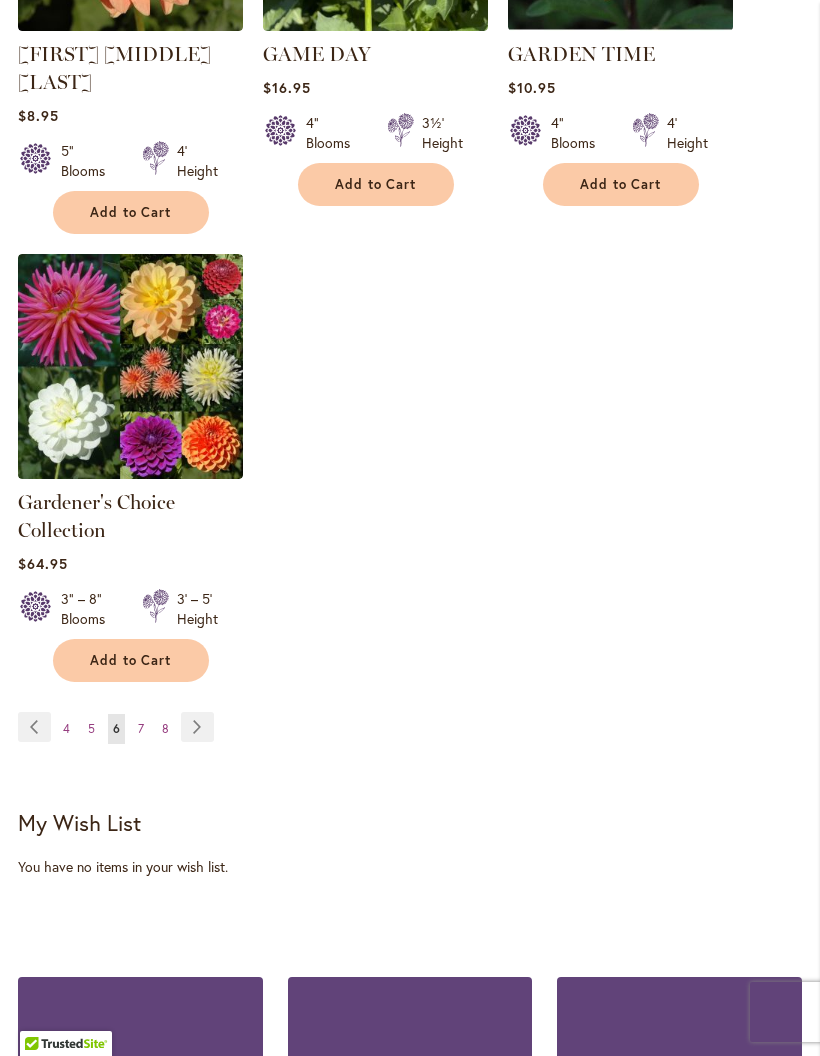 click on "Page
Next" at bounding box center [197, 727] 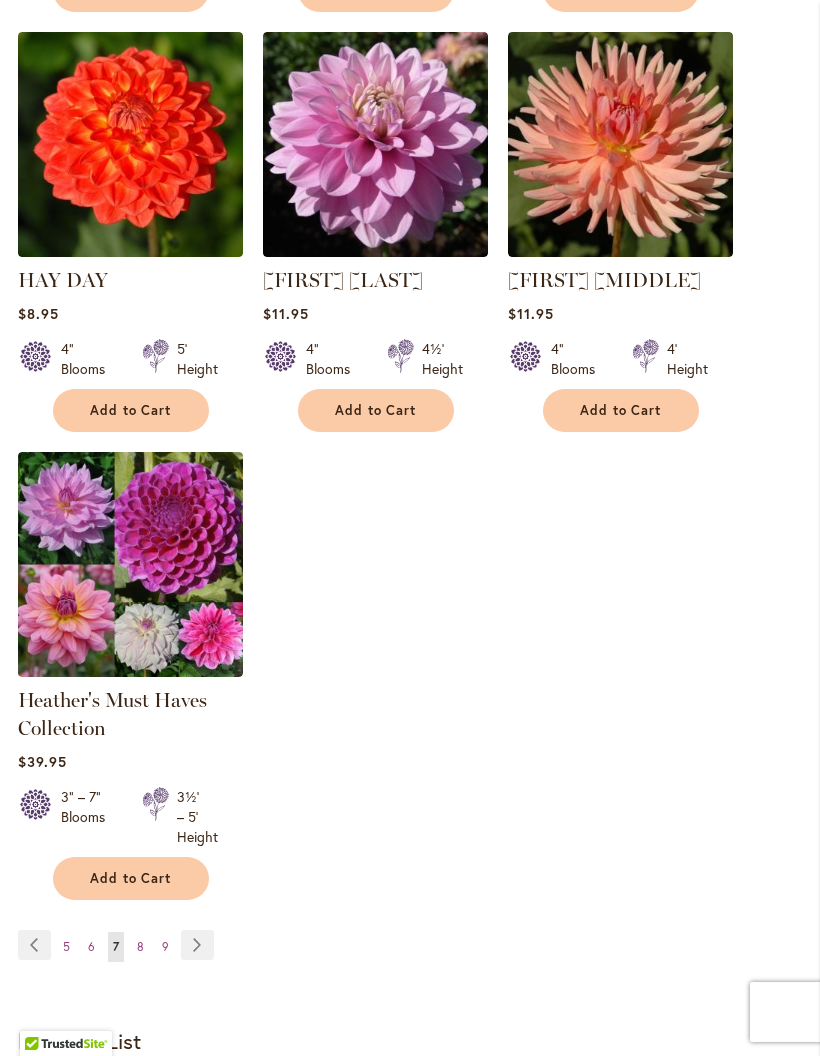 scroll, scrollTop: 2307, scrollLeft: 0, axis: vertical 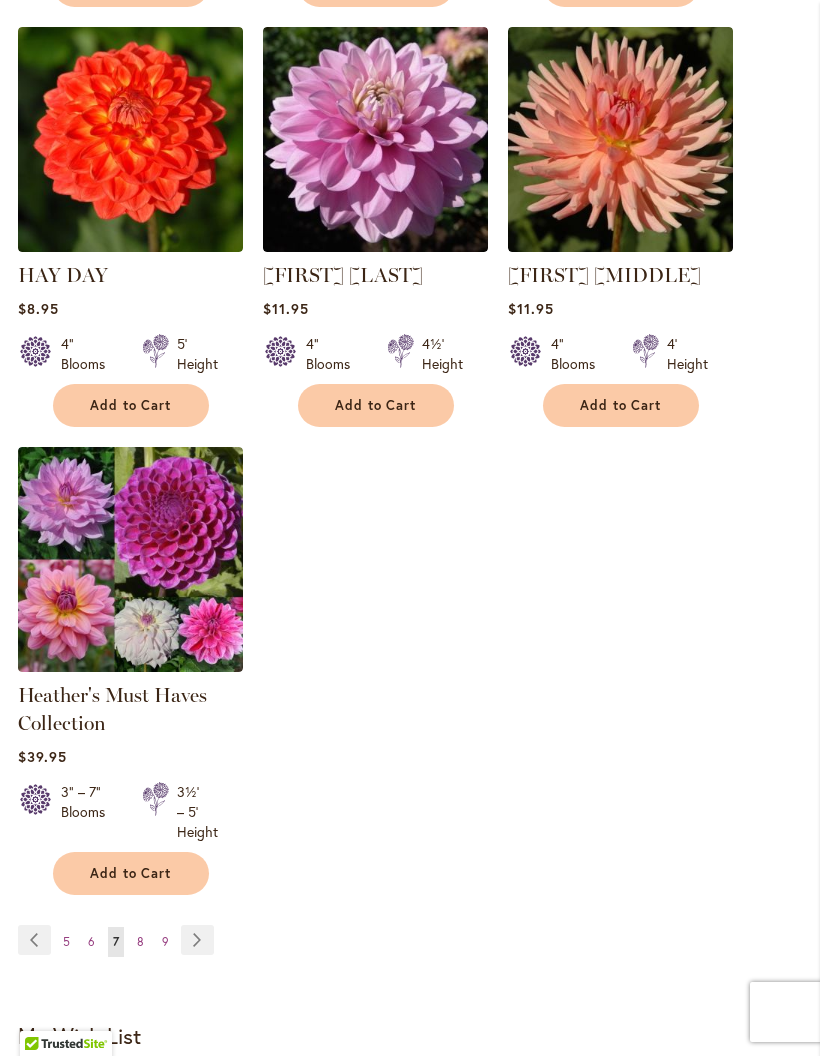 click on "Page
Previous" at bounding box center (34, 940) 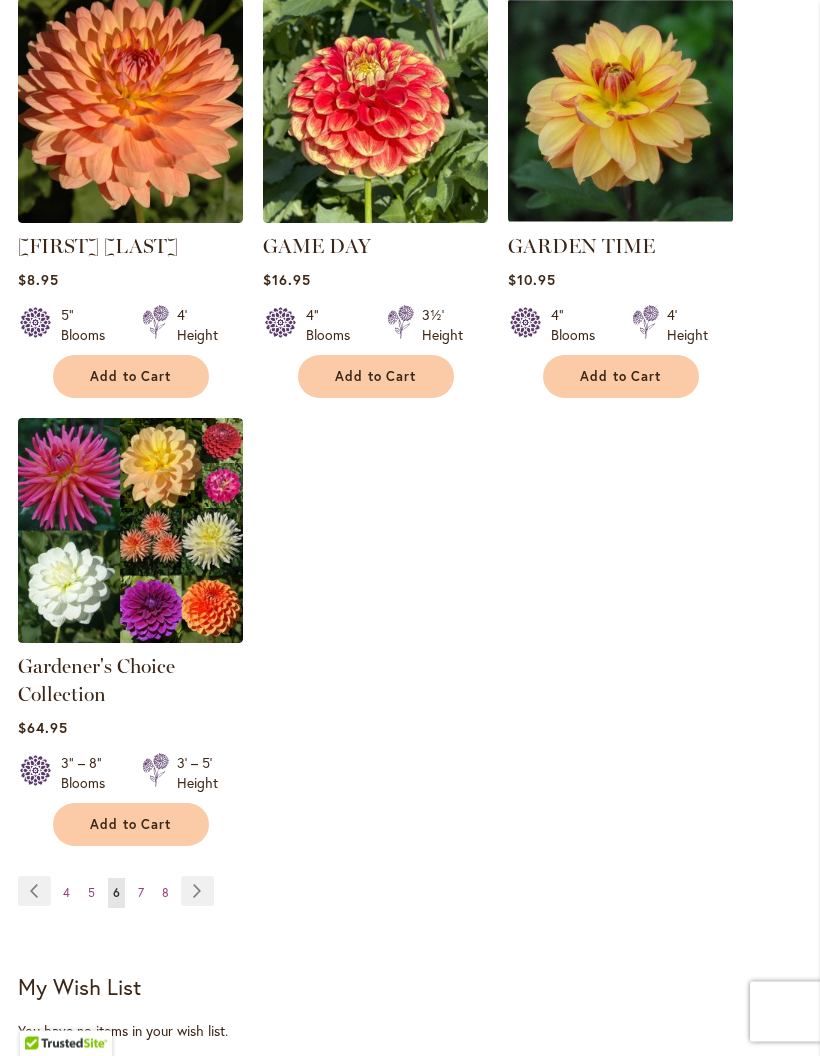 scroll, scrollTop: 2402, scrollLeft: 0, axis: vertical 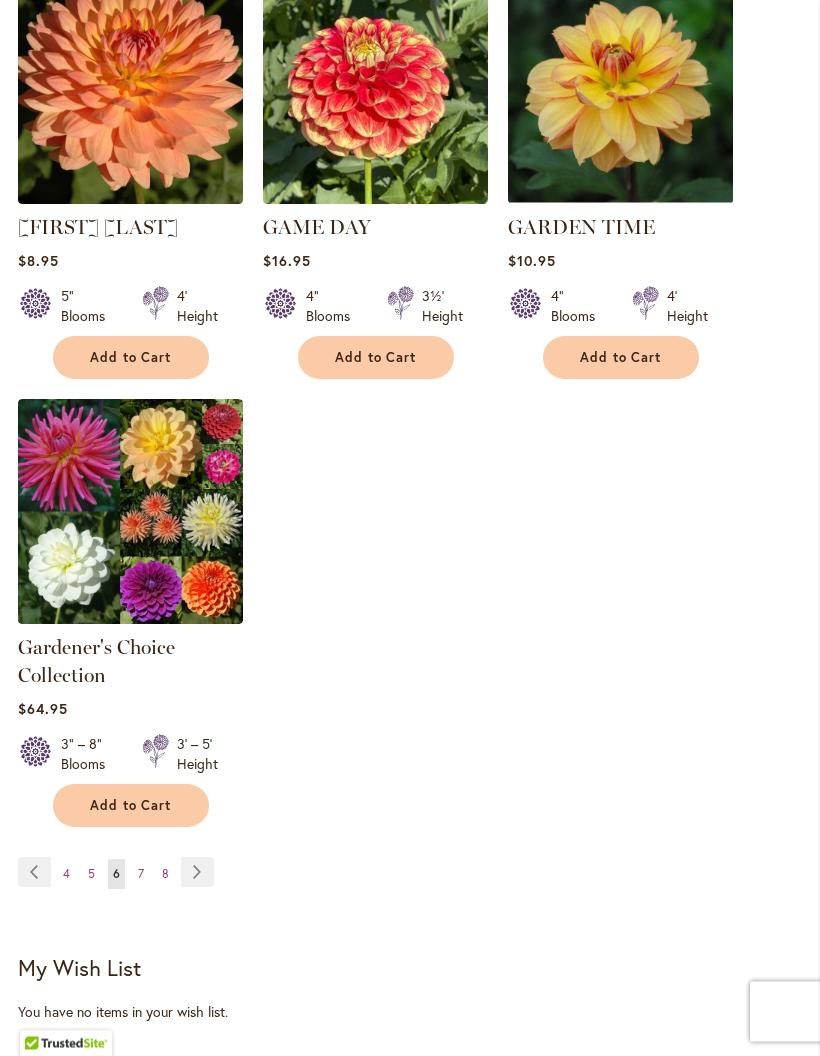 click on "Page
Previous" at bounding box center (34, 873) 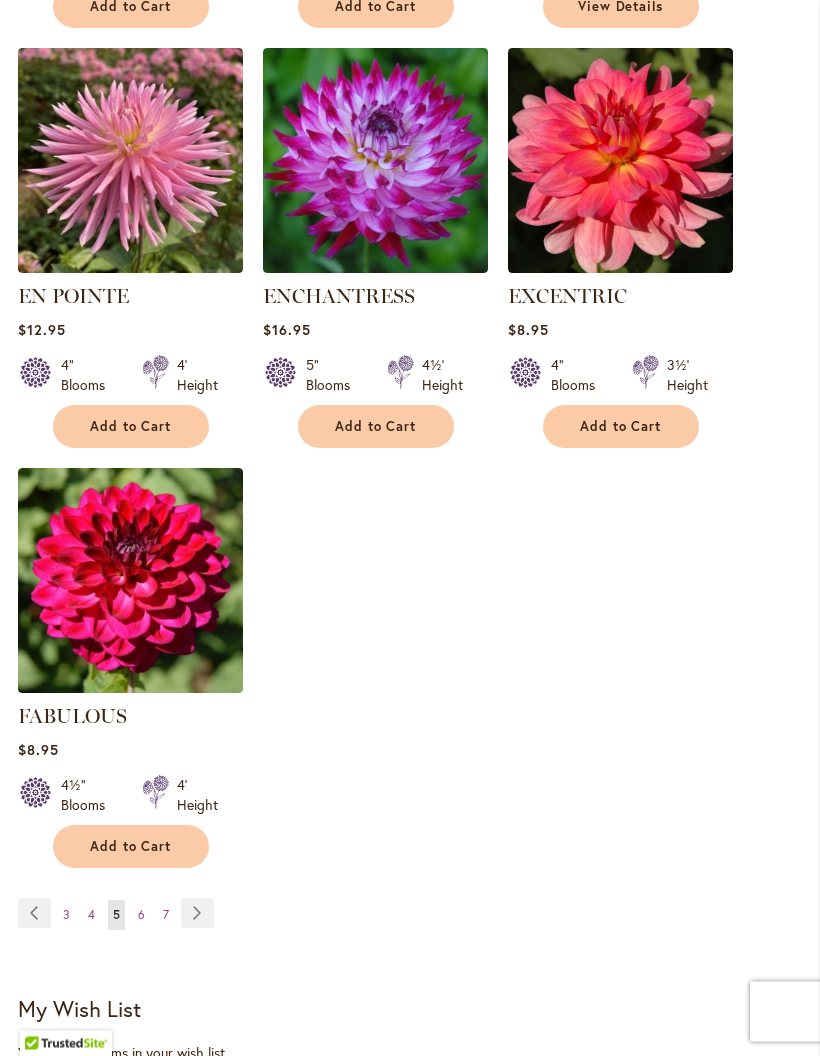 scroll, scrollTop: 2297, scrollLeft: 0, axis: vertical 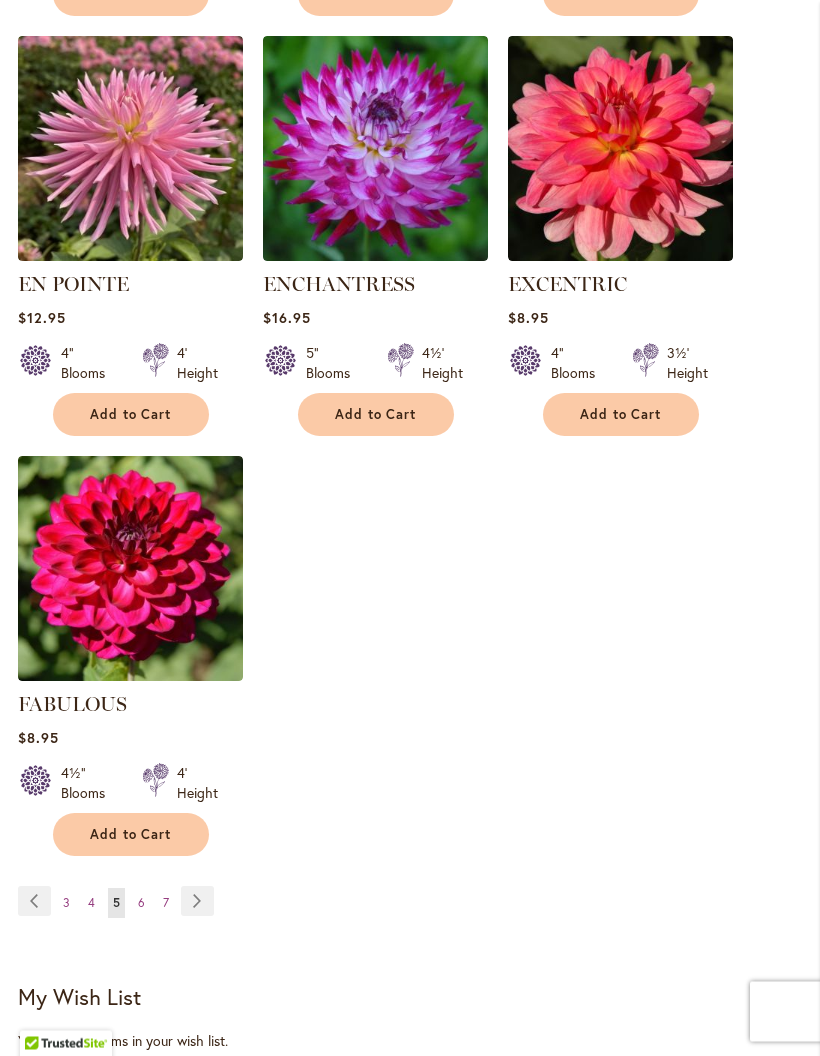 click on "Page
Previous" at bounding box center [34, 902] 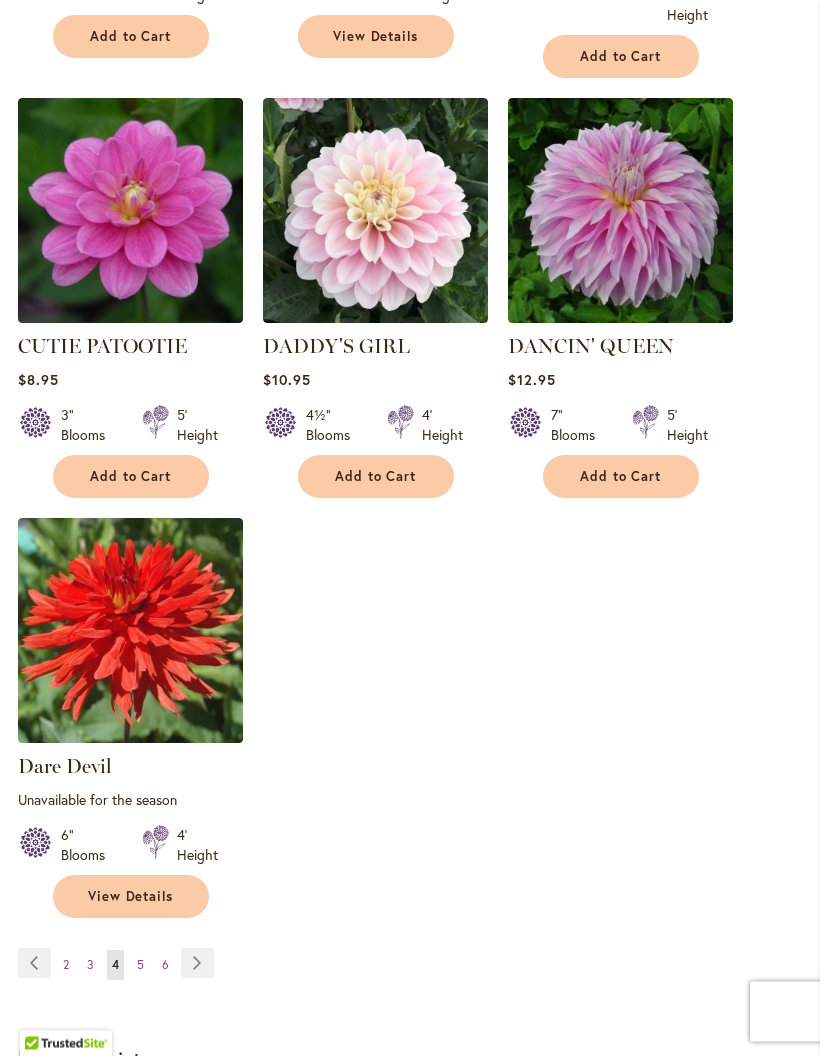 scroll, scrollTop: 2257, scrollLeft: 0, axis: vertical 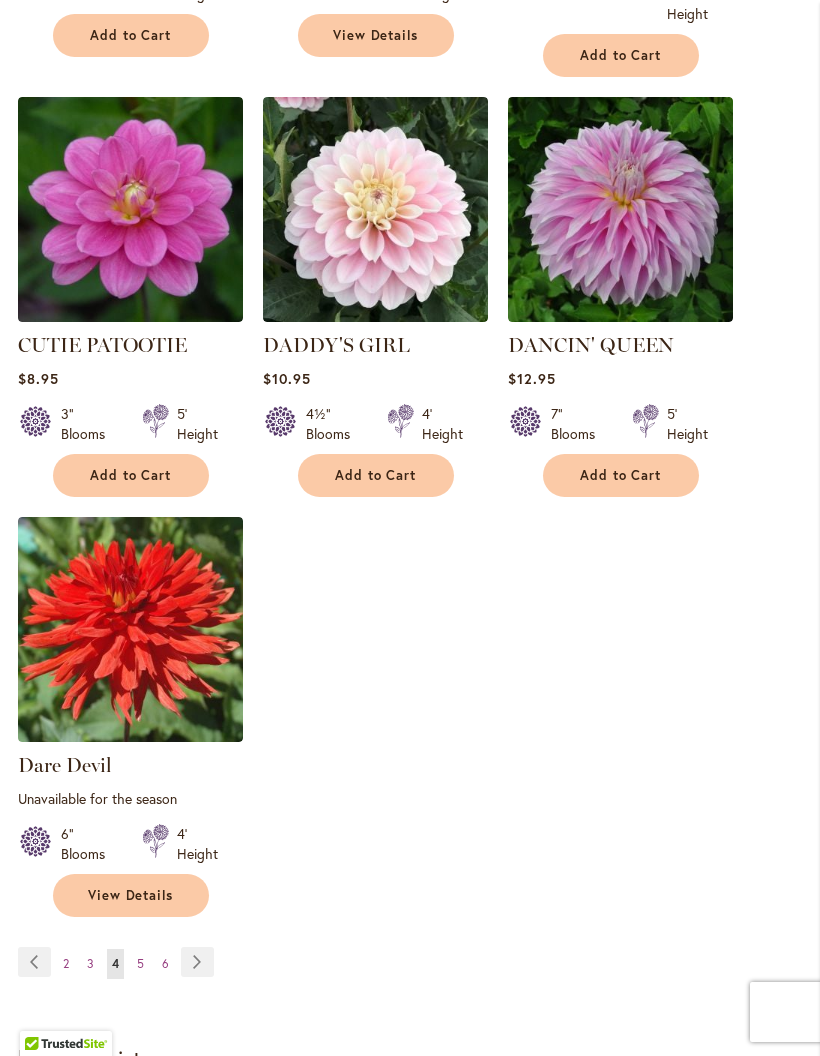 click on "2" at bounding box center (66, 963) 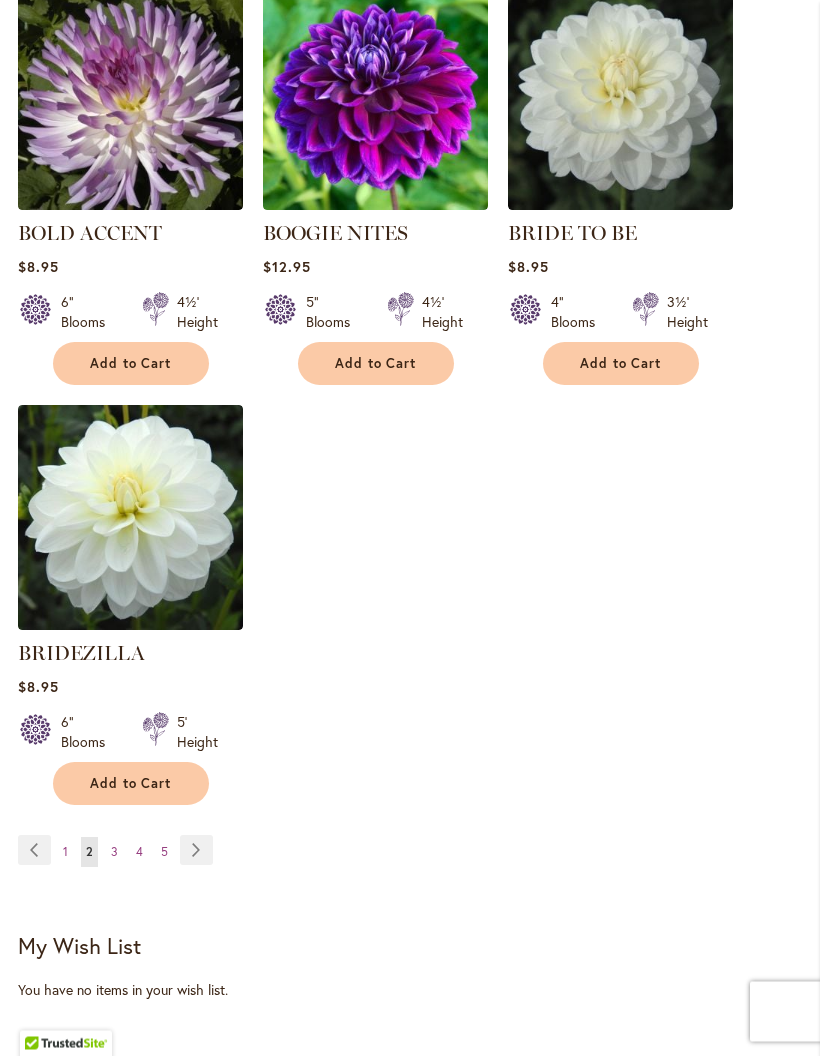scroll, scrollTop: 2375, scrollLeft: 0, axis: vertical 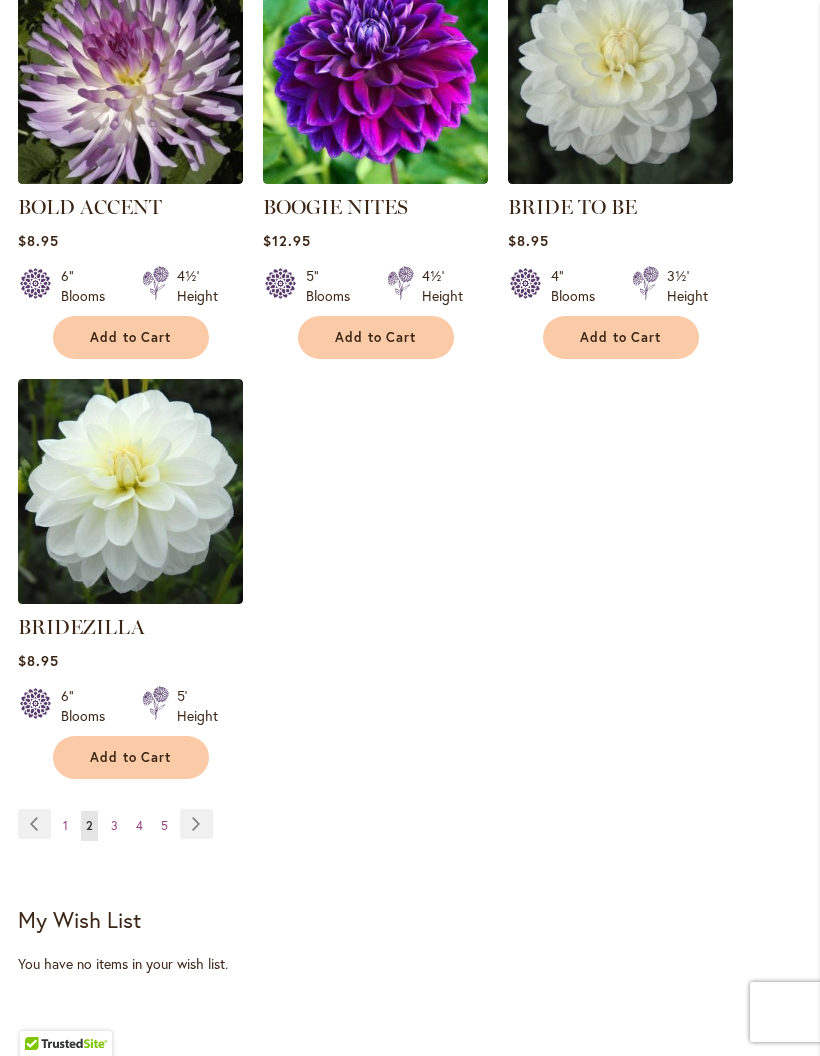 click on "Page
Previous" at bounding box center (34, 824) 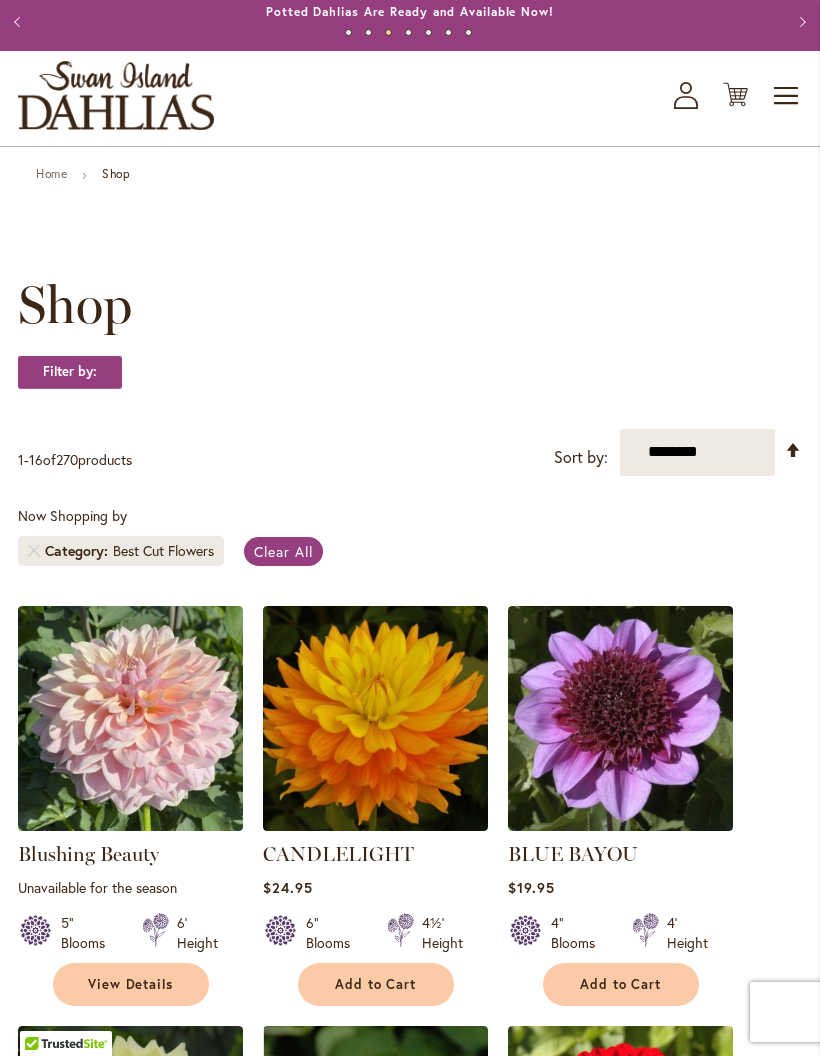 scroll, scrollTop: 0, scrollLeft: 0, axis: both 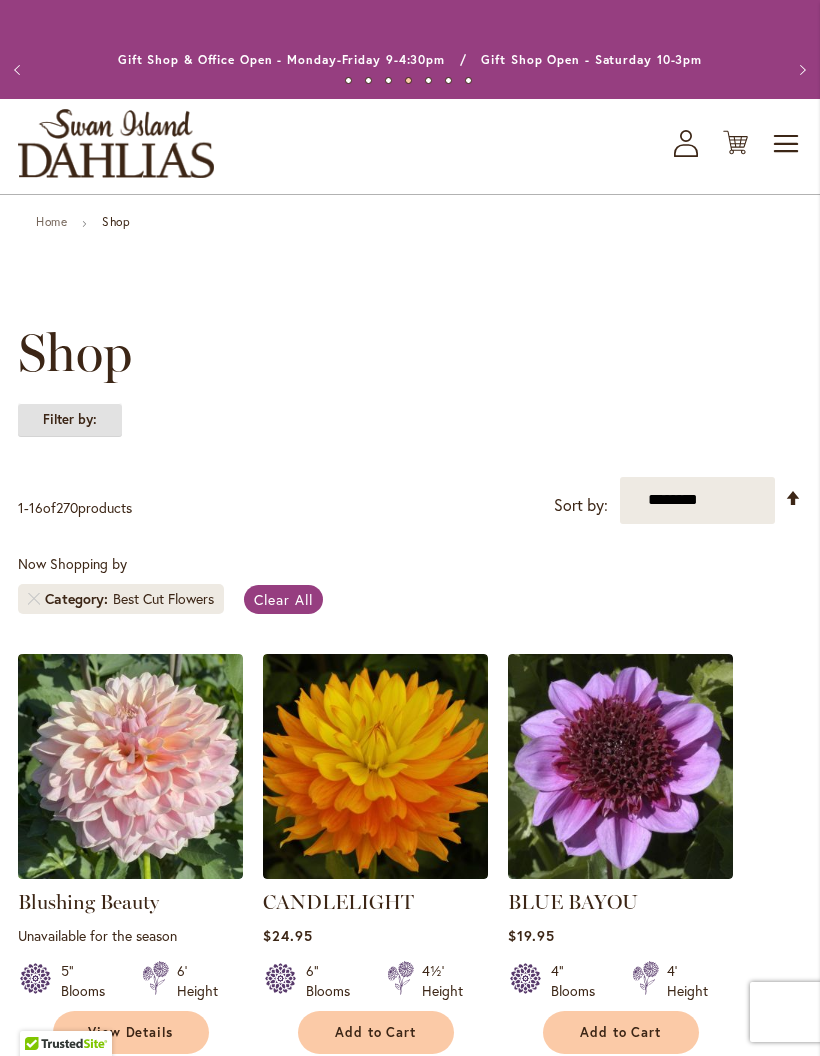 click on "Filter by:" at bounding box center [70, 420] 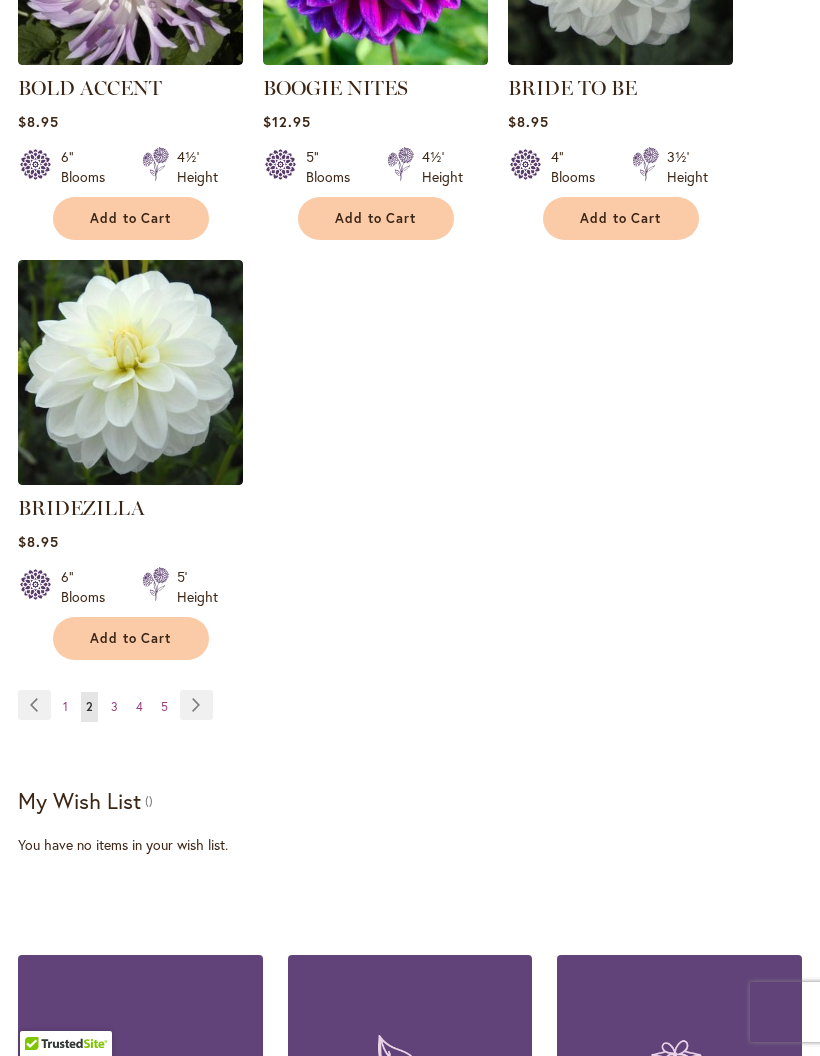 scroll, scrollTop: 2455, scrollLeft: 0, axis: vertical 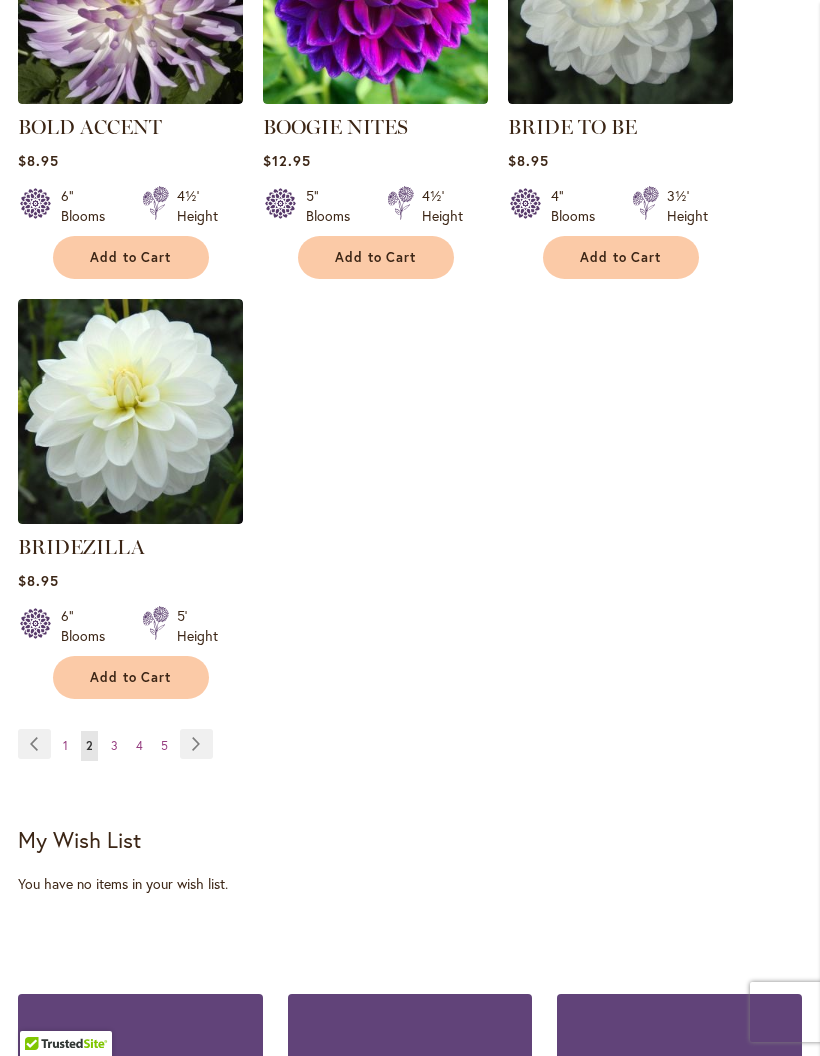 click on "Page
1" at bounding box center [65, 746] 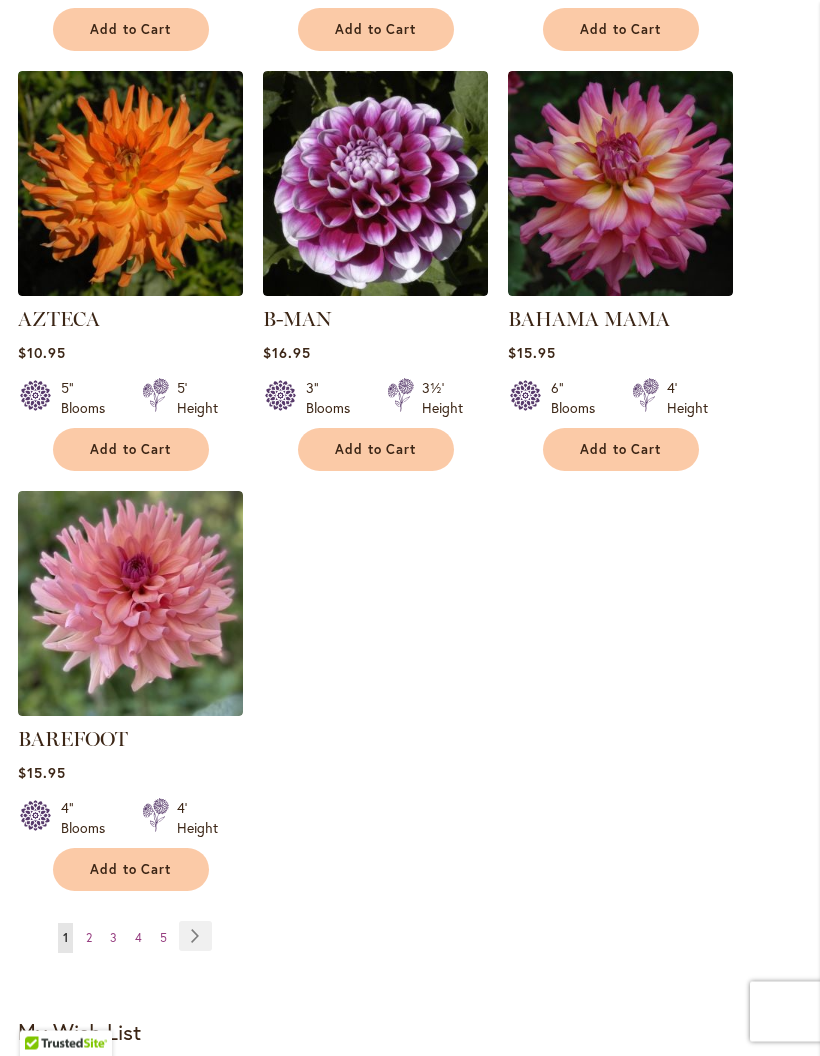 scroll, scrollTop: 2263, scrollLeft: 0, axis: vertical 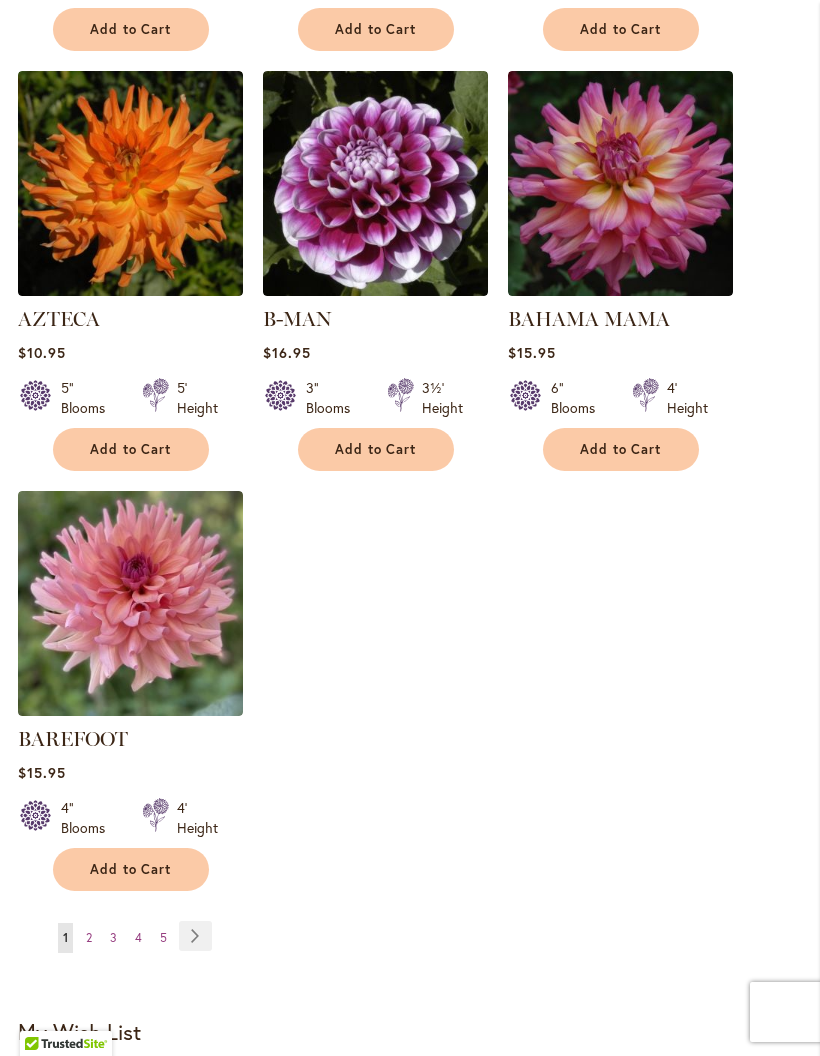 click on "Page
Next" at bounding box center (195, 936) 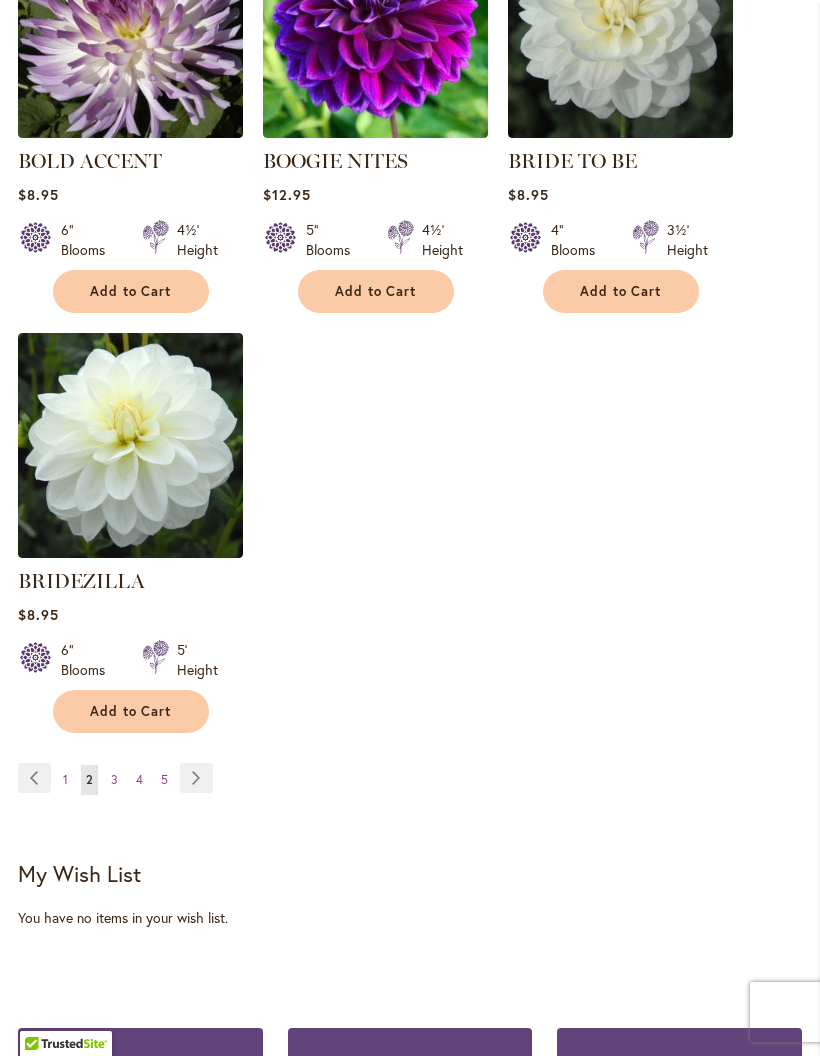 scroll, scrollTop: 2385, scrollLeft: 0, axis: vertical 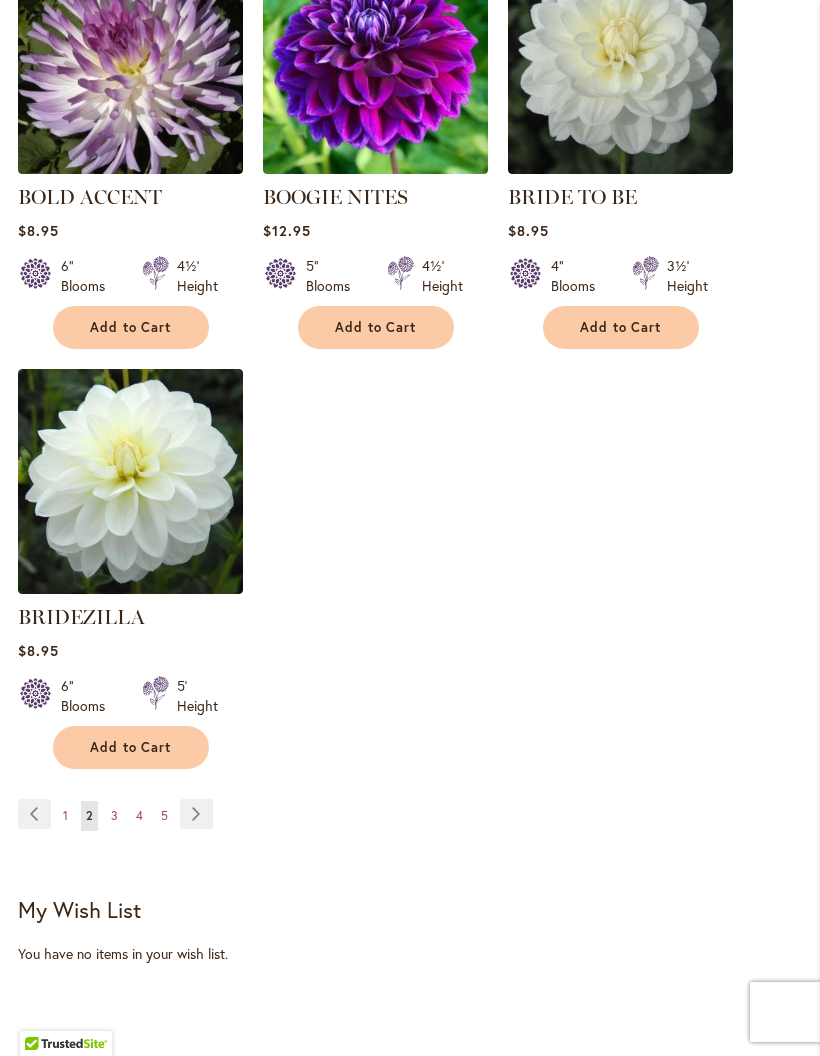 click on "Page
Next" at bounding box center [196, 814] 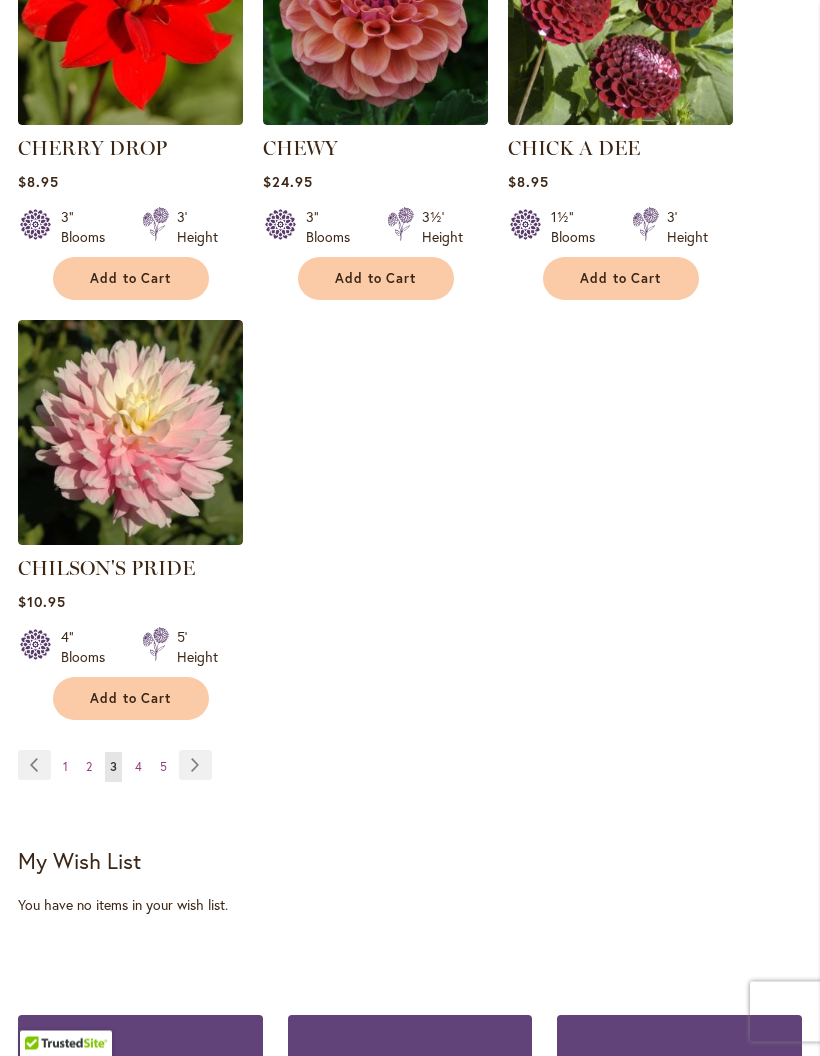 scroll, scrollTop: 2463, scrollLeft: 0, axis: vertical 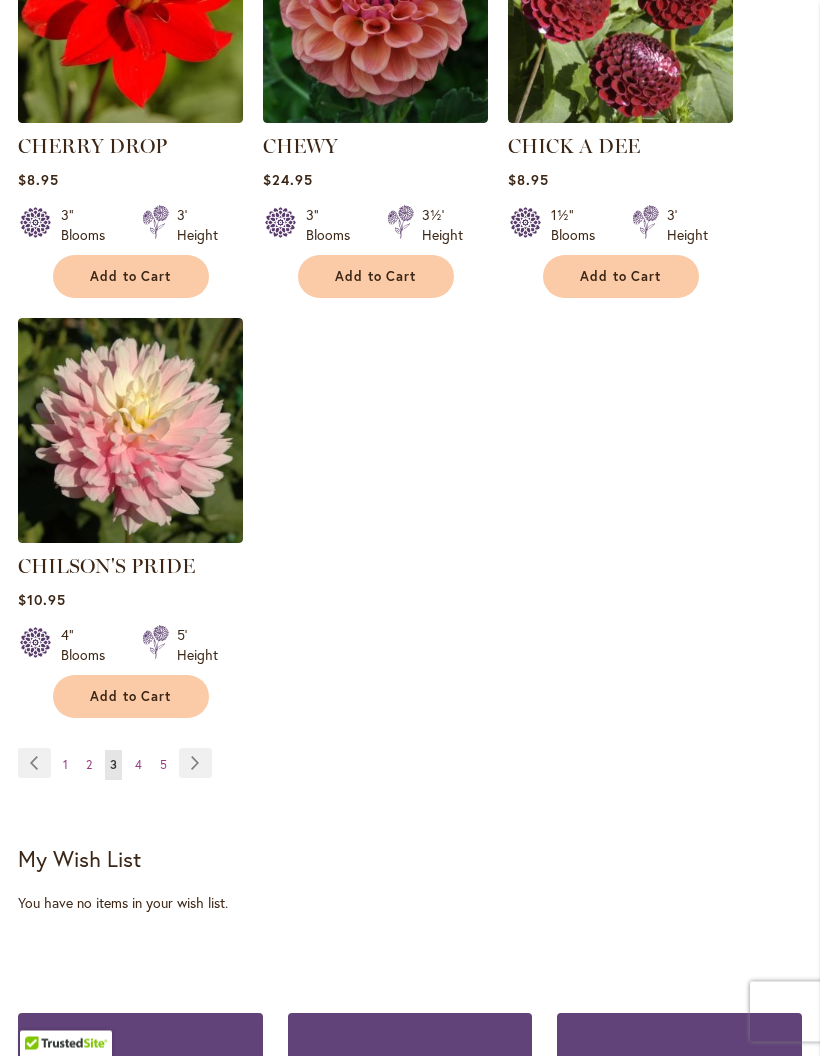 click on "Page
Next" at bounding box center (195, 764) 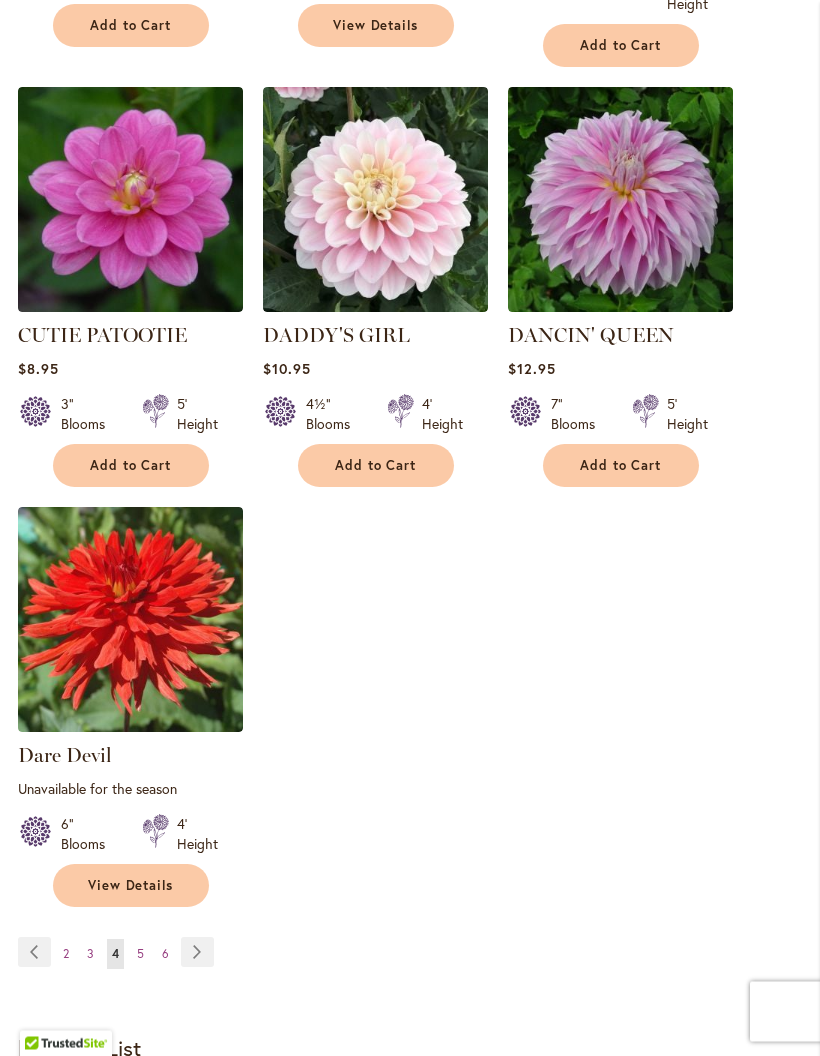 scroll, scrollTop: 2268, scrollLeft: 0, axis: vertical 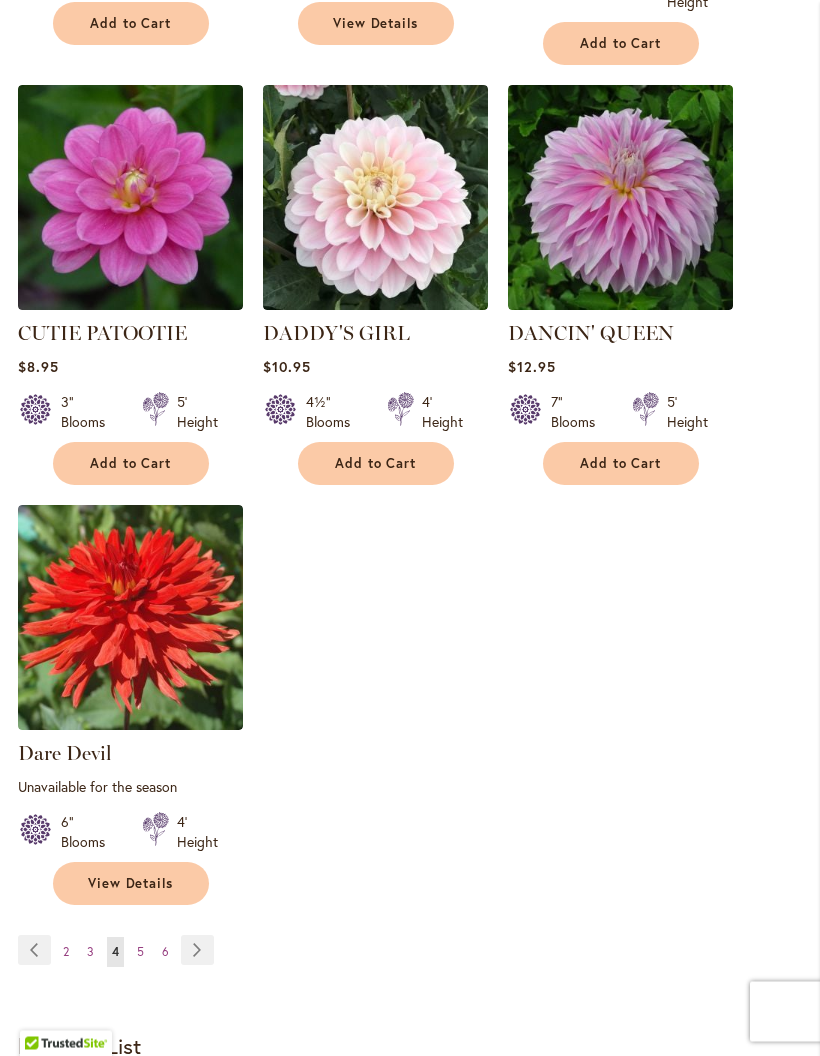 click on "Page
Next" at bounding box center (197, 951) 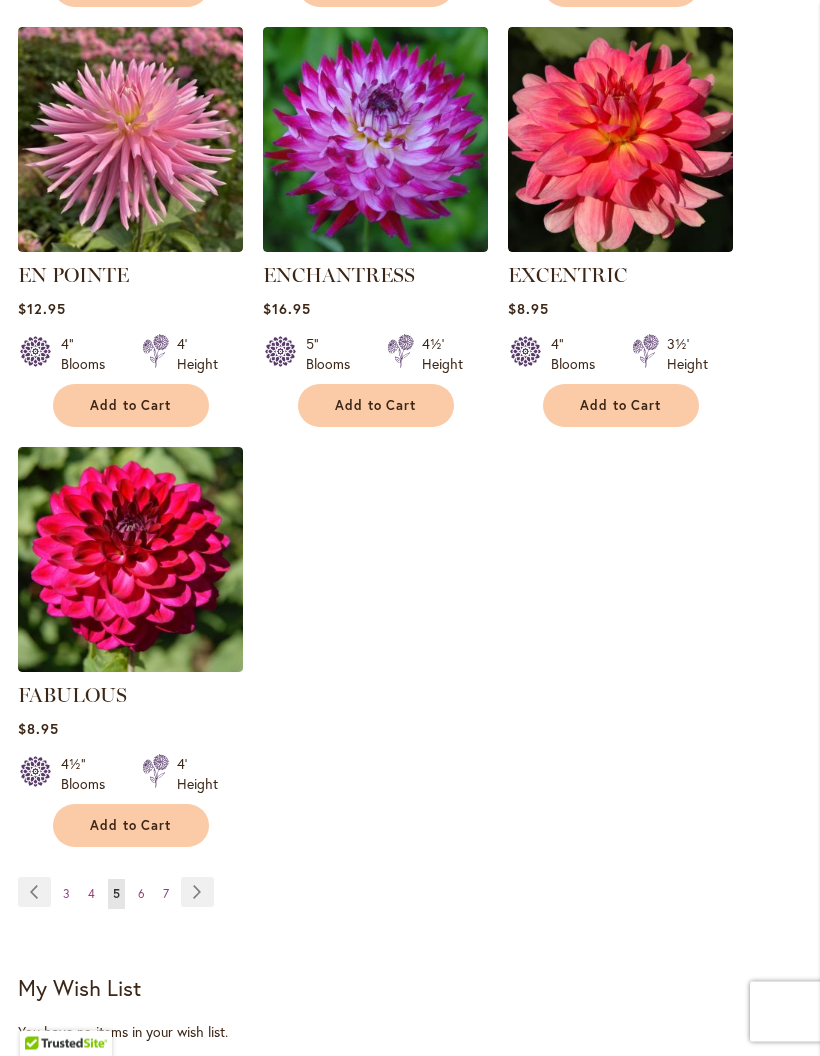 scroll, scrollTop: 2311, scrollLeft: 0, axis: vertical 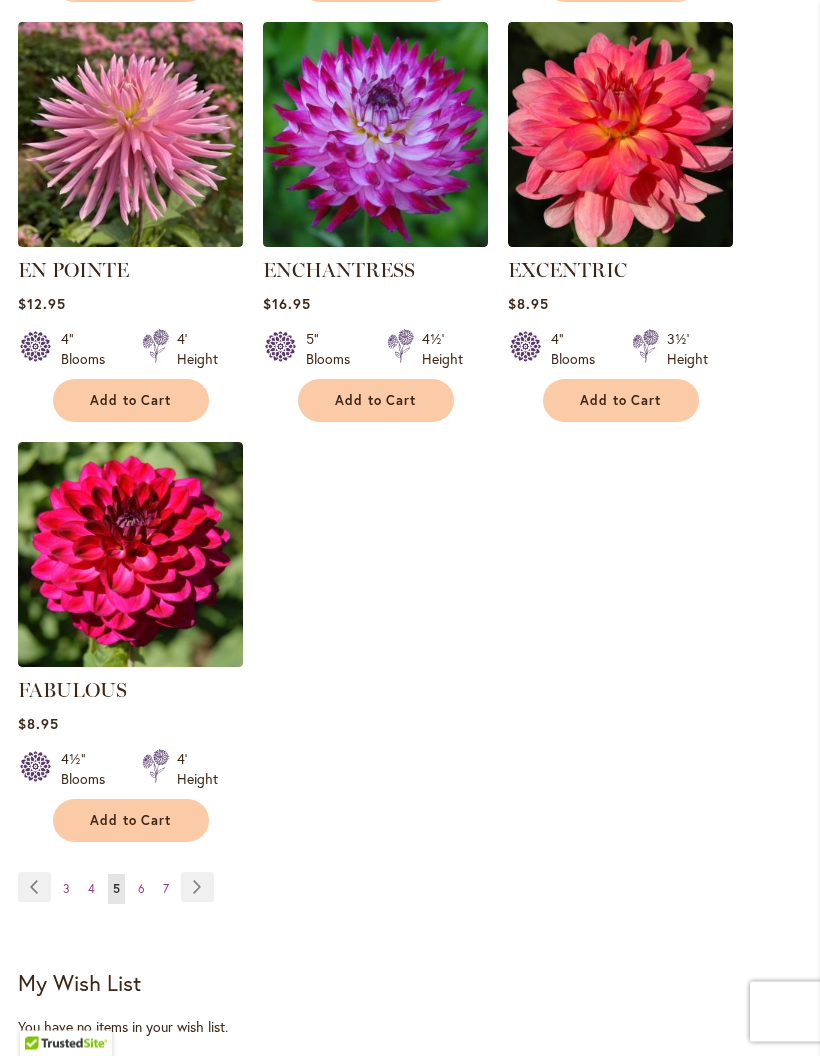click on "Page
Next" at bounding box center (197, 888) 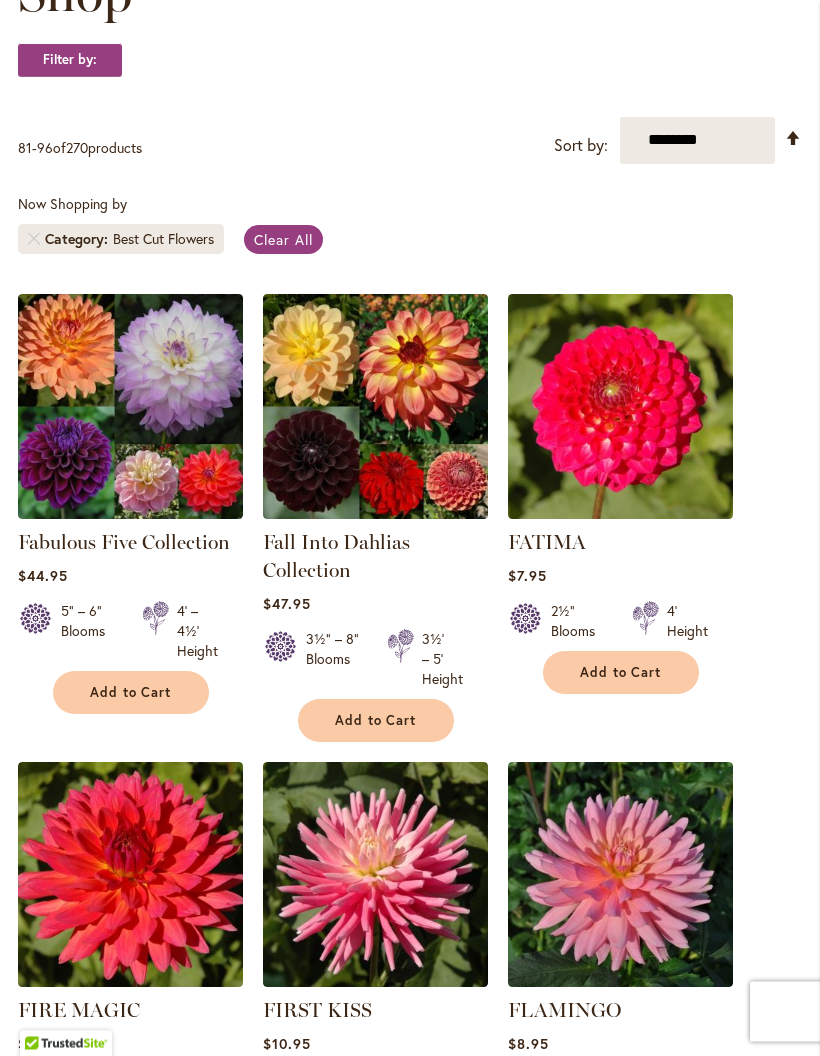 scroll, scrollTop: 360, scrollLeft: 0, axis: vertical 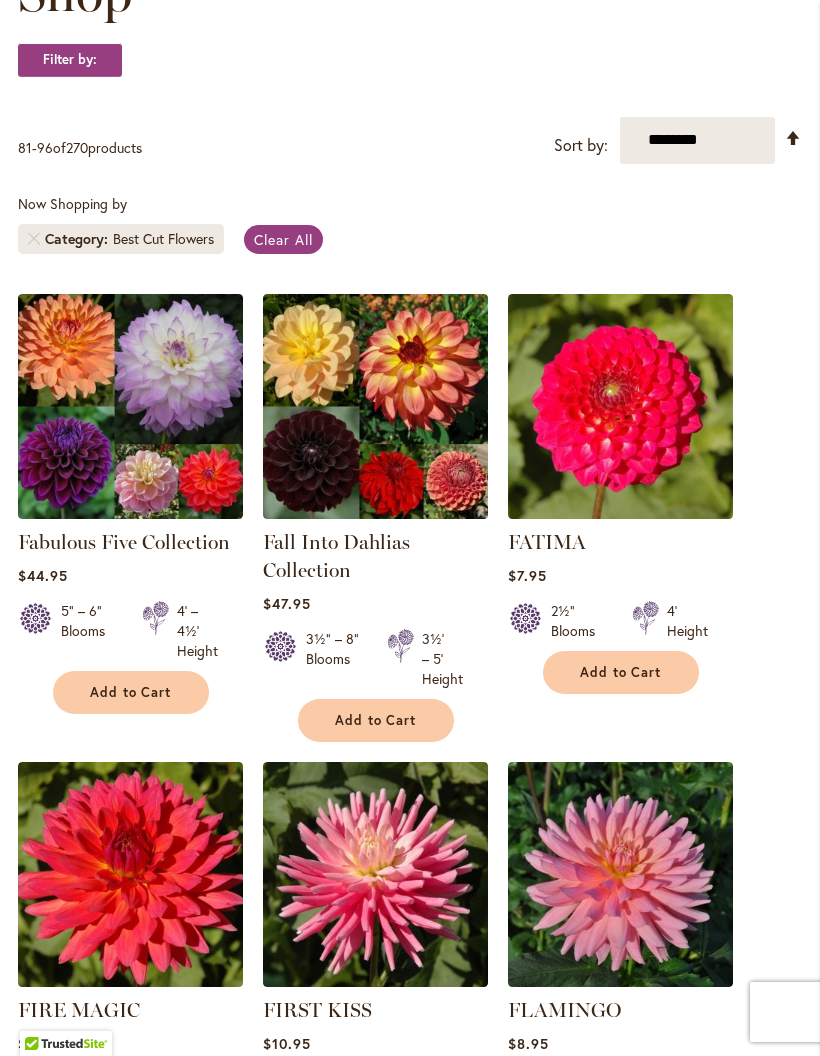 click on "Fall Into Dahlias Collection" at bounding box center [336, 556] 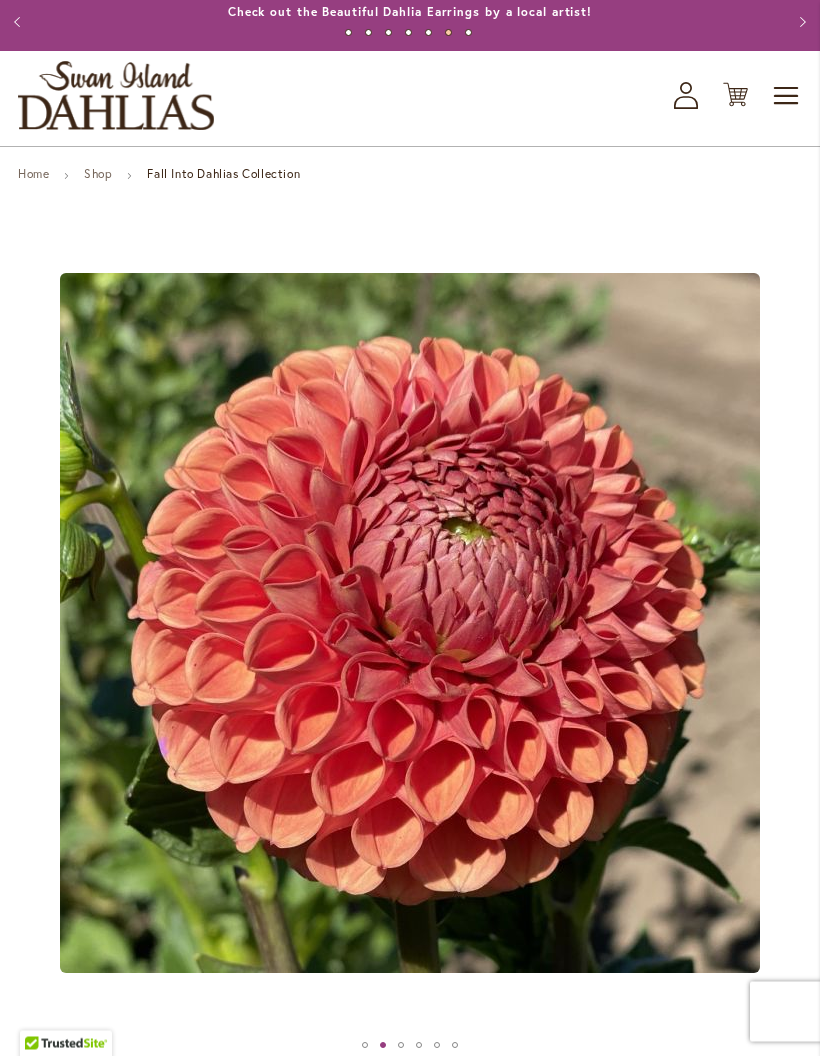 scroll, scrollTop: 0, scrollLeft: 0, axis: both 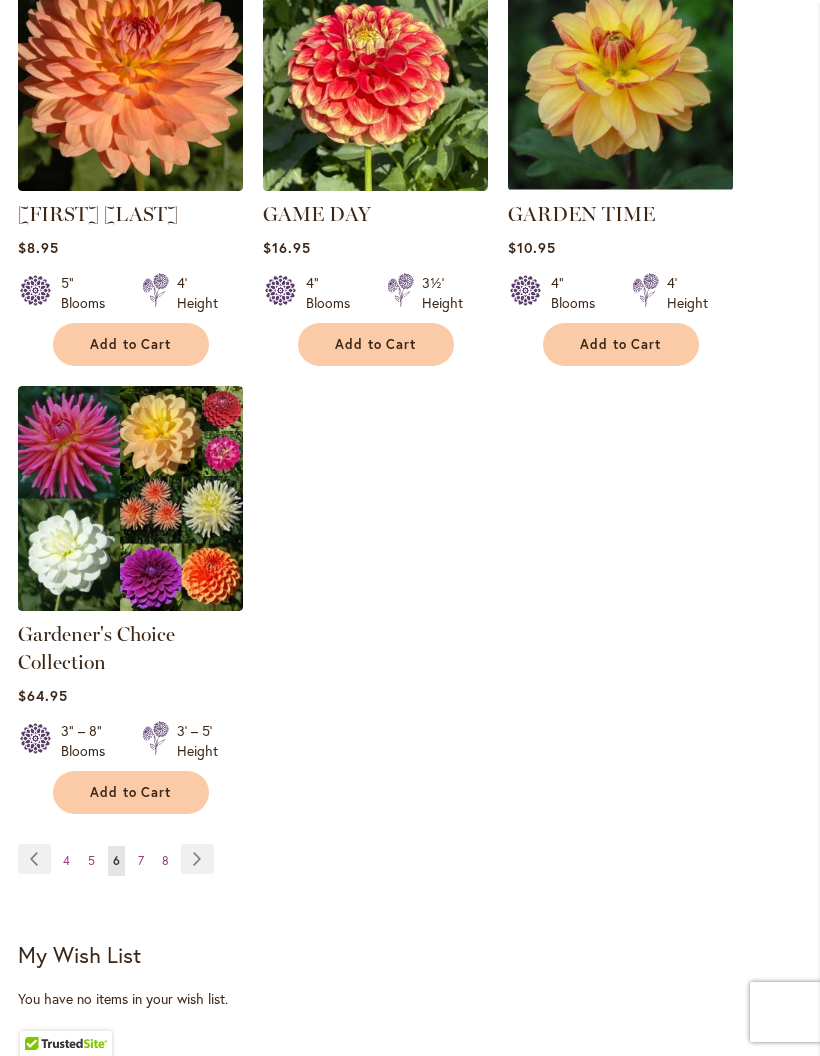 click on "Page
Next" at bounding box center (197, 859) 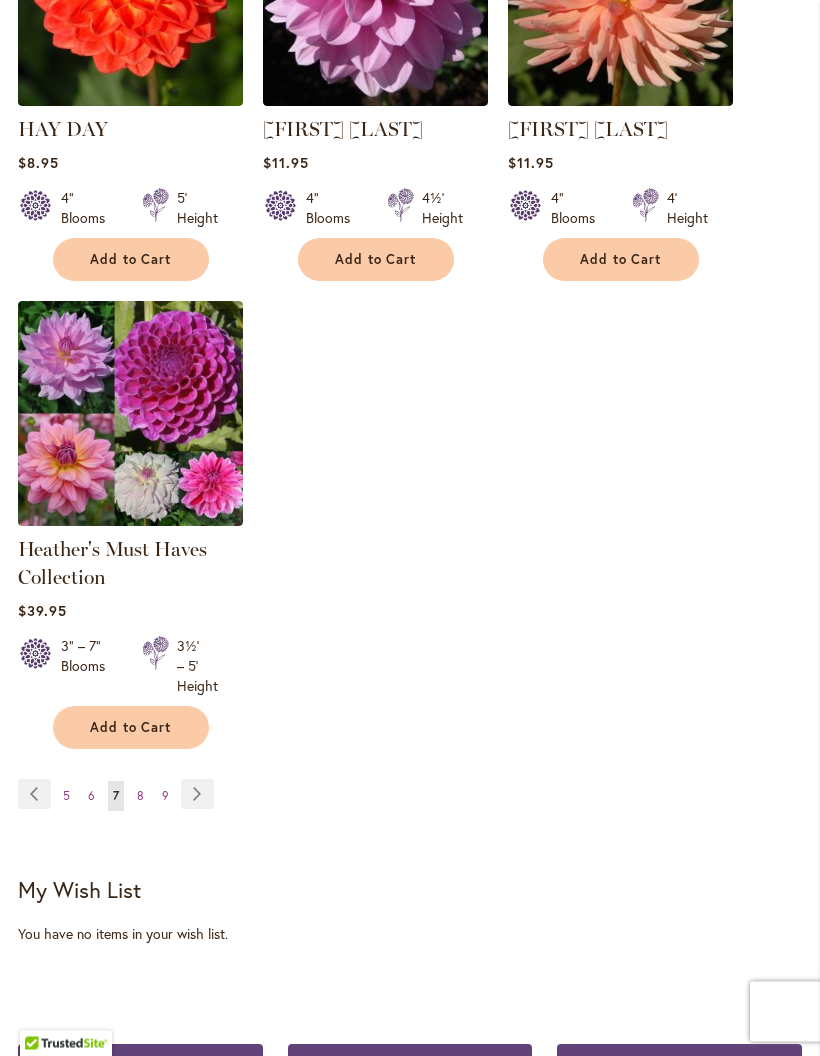scroll, scrollTop: 2453, scrollLeft: 0, axis: vertical 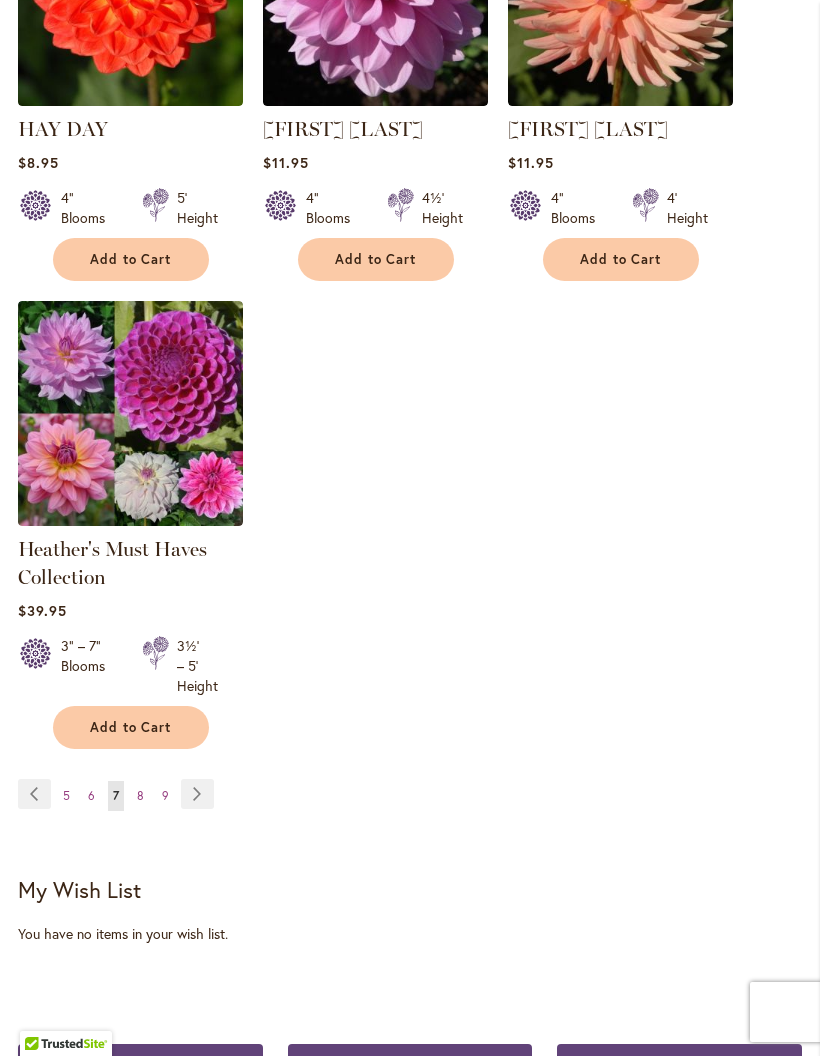 click on "Page
Next" at bounding box center [197, 794] 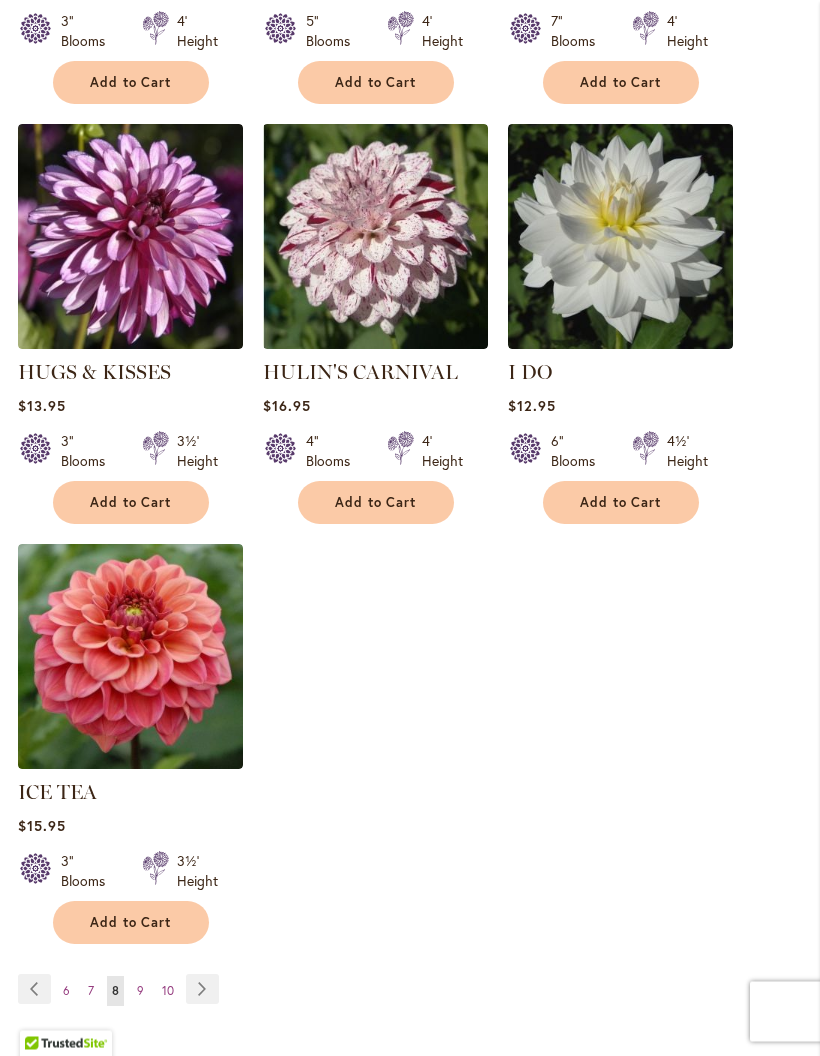 scroll, scrollTop: 2238, scrollLeft: 0, axis: vertical 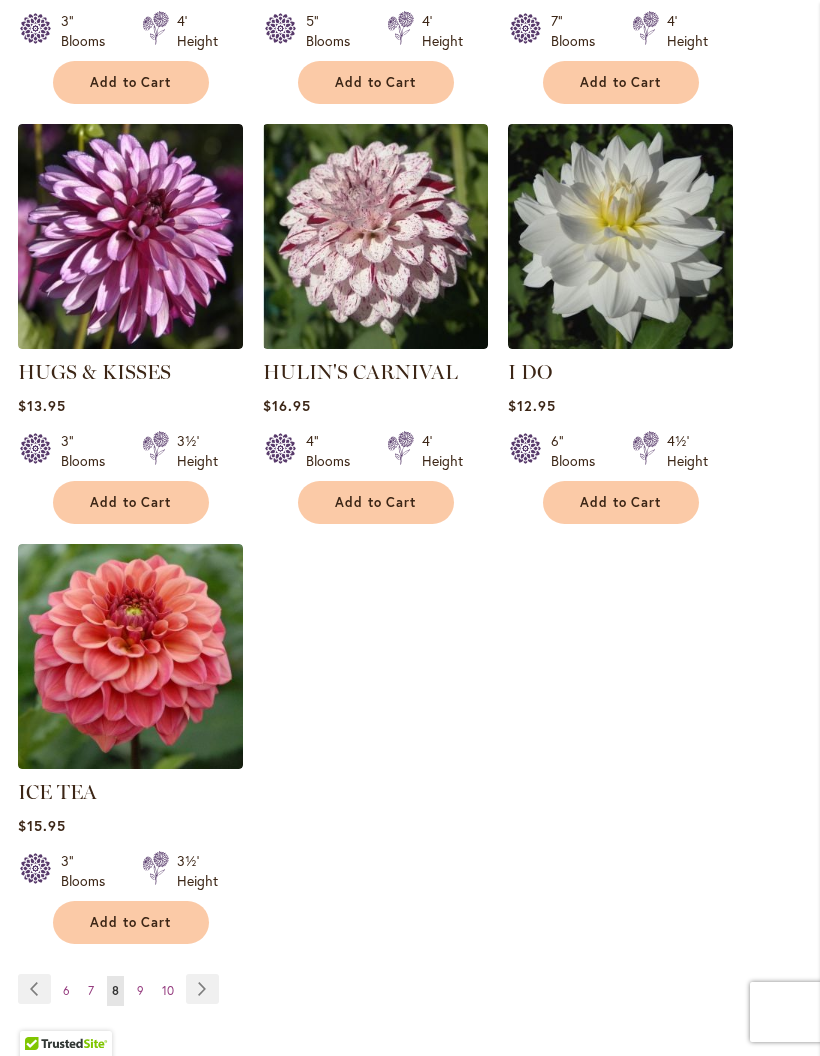 click on "Page
Next" at bounding box center (202, 989) 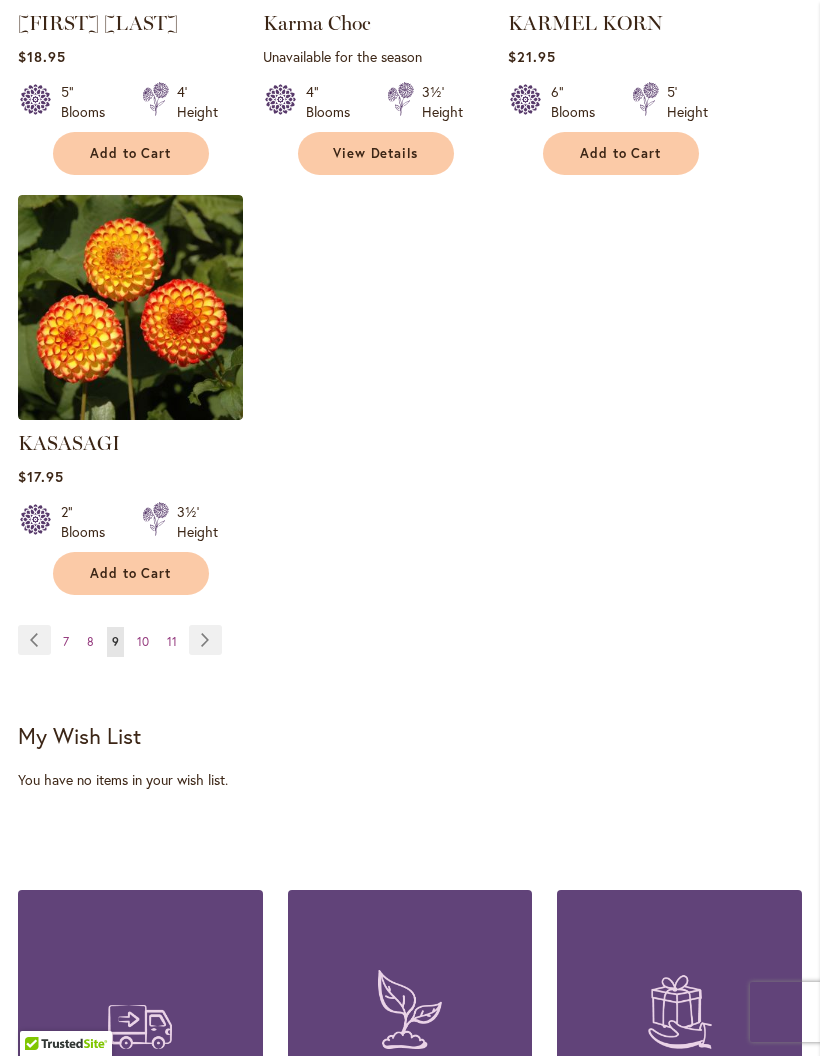 scroll, scrollTop: 2488, scrollLeft: 0, axis: vertical 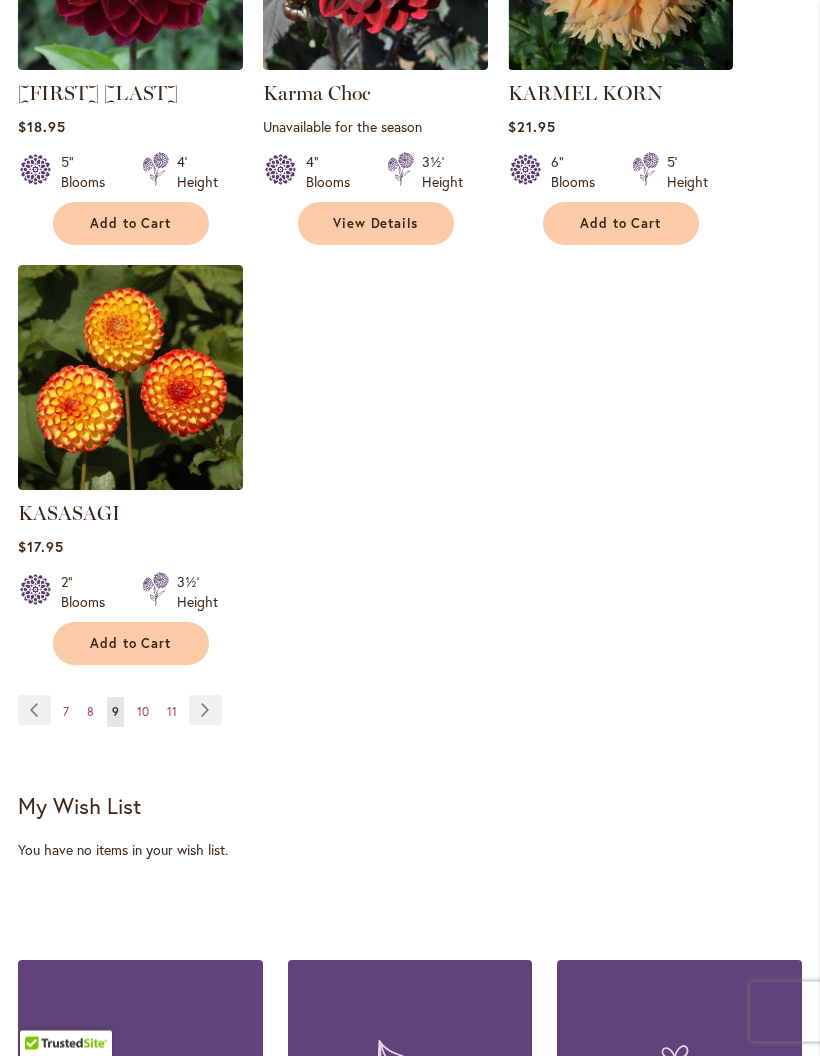 click on "Page
Next" at bounding box center [205, 711] 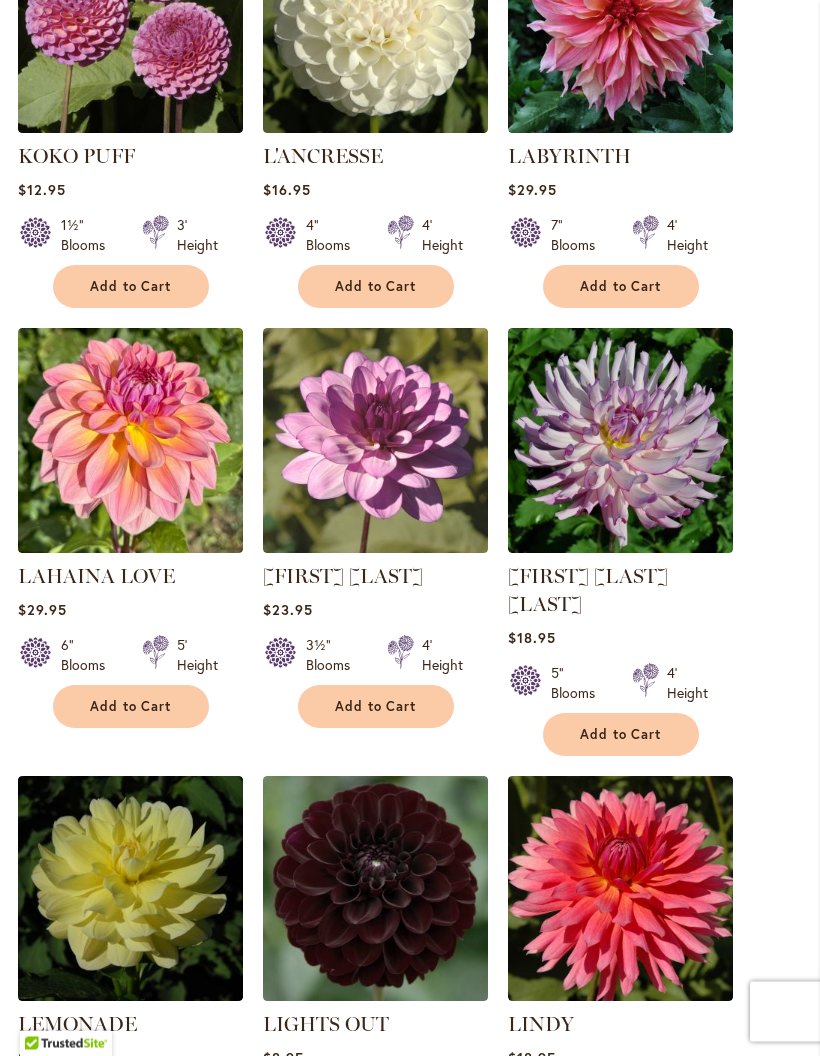 scroll, scrollTop: 0, scrollLeft: 0, axis: both 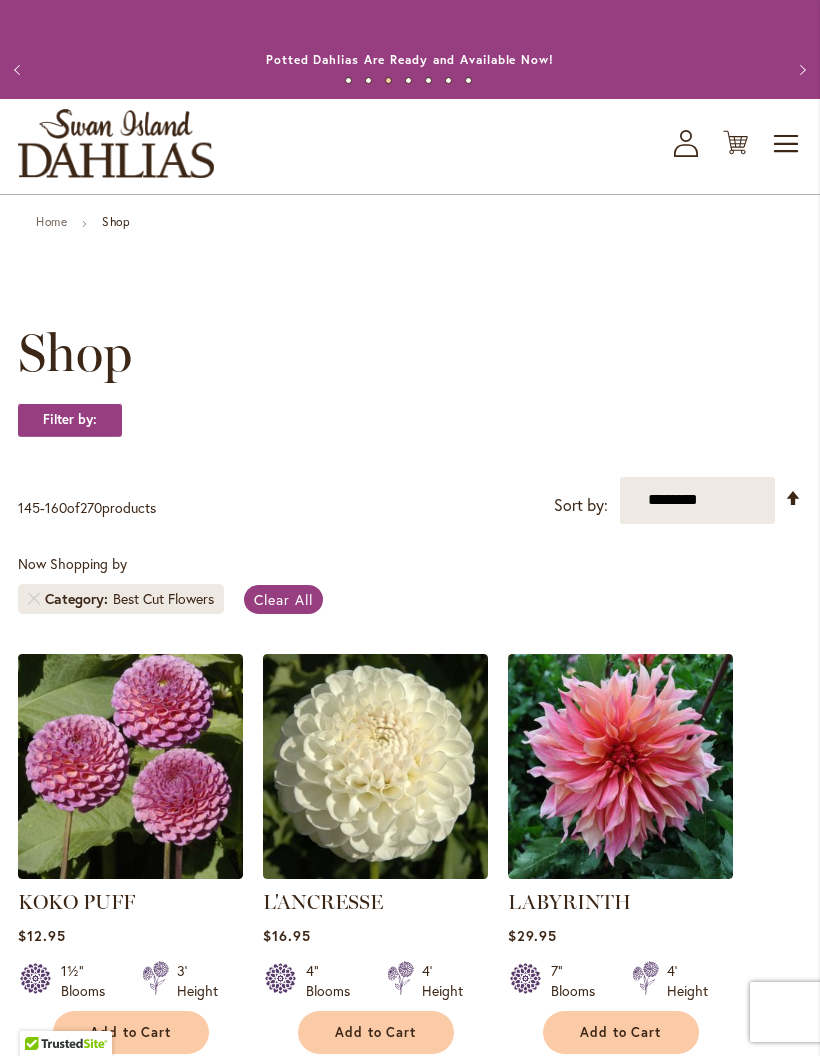 click on "Home" at bounding box center [51, 221] 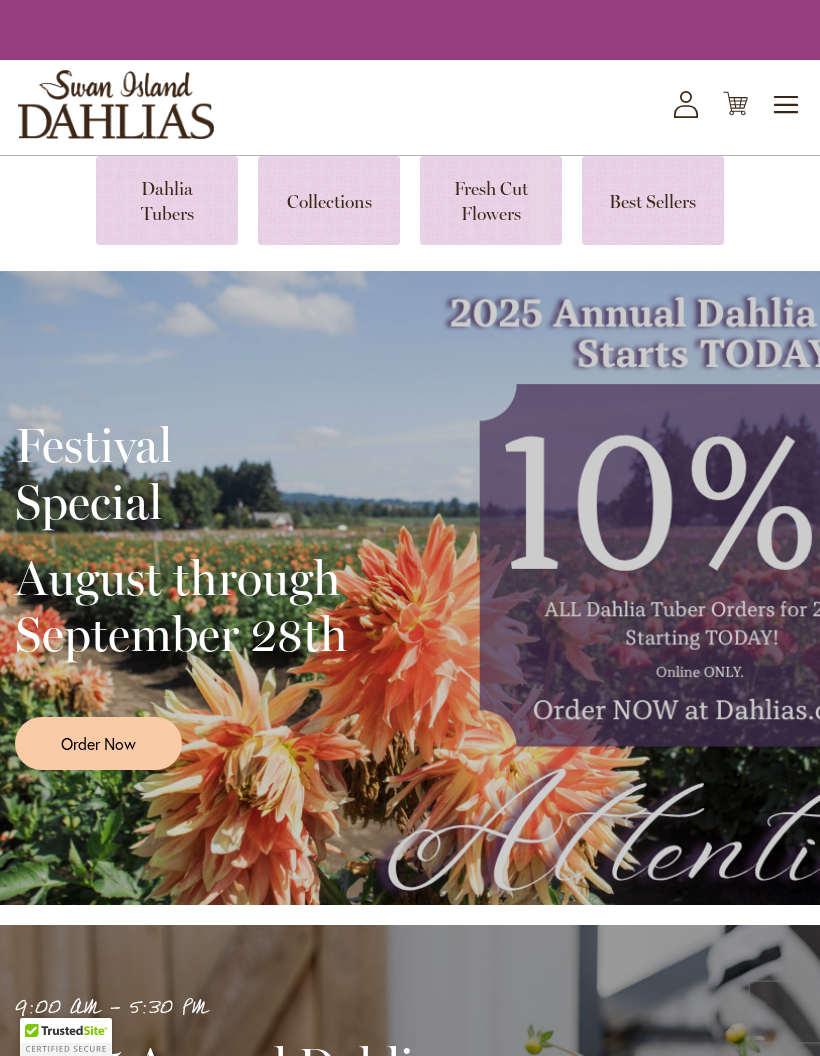 scroll, scrollTop: 0, scrollLeft: 0, axis: both 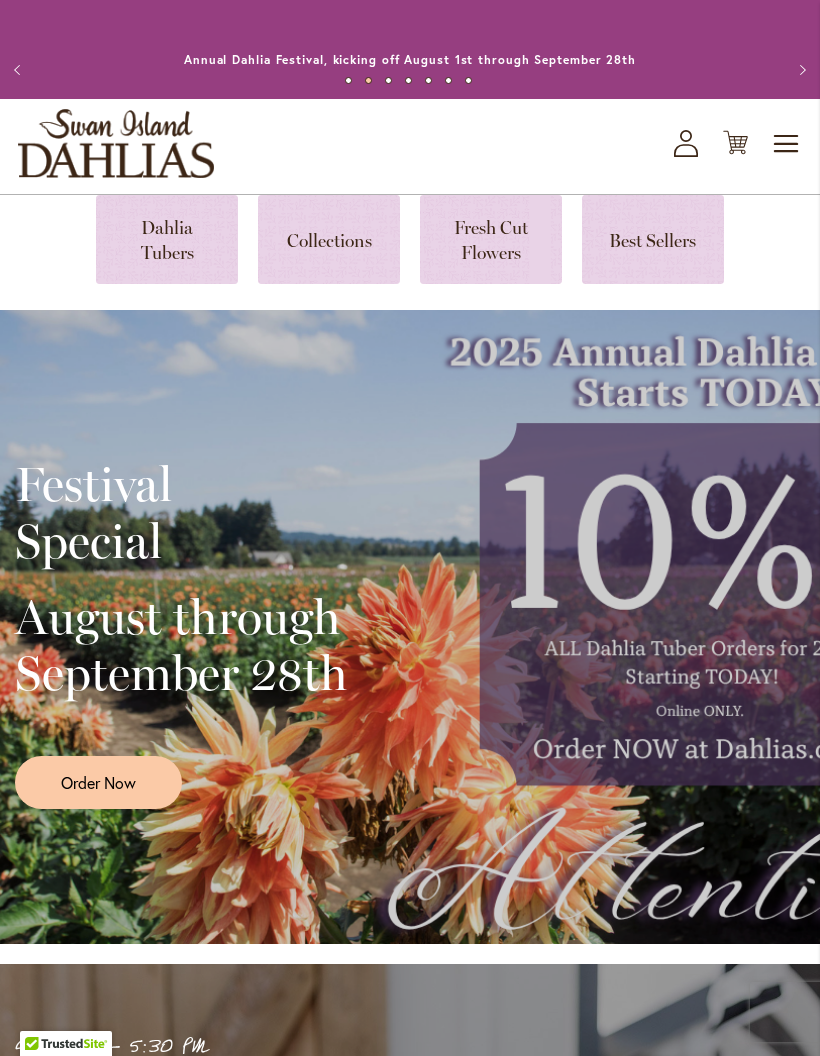 click at bounding box center (329, 239) 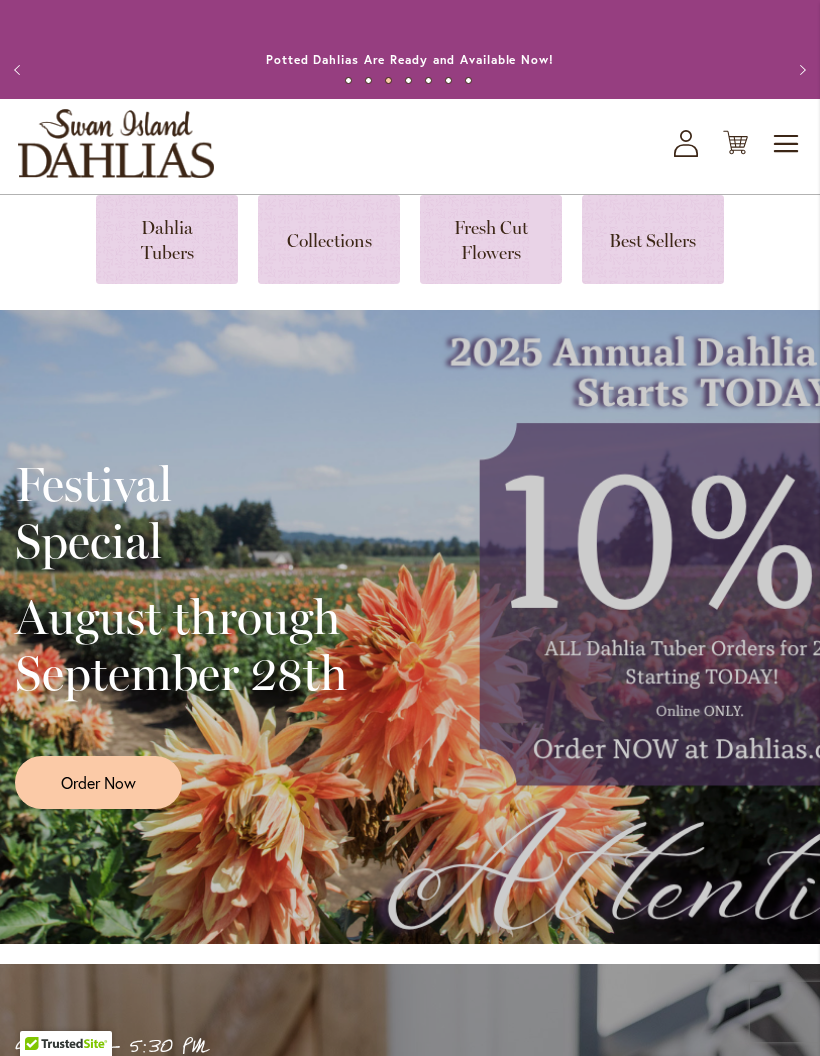 click at bounding box center (167, 239) 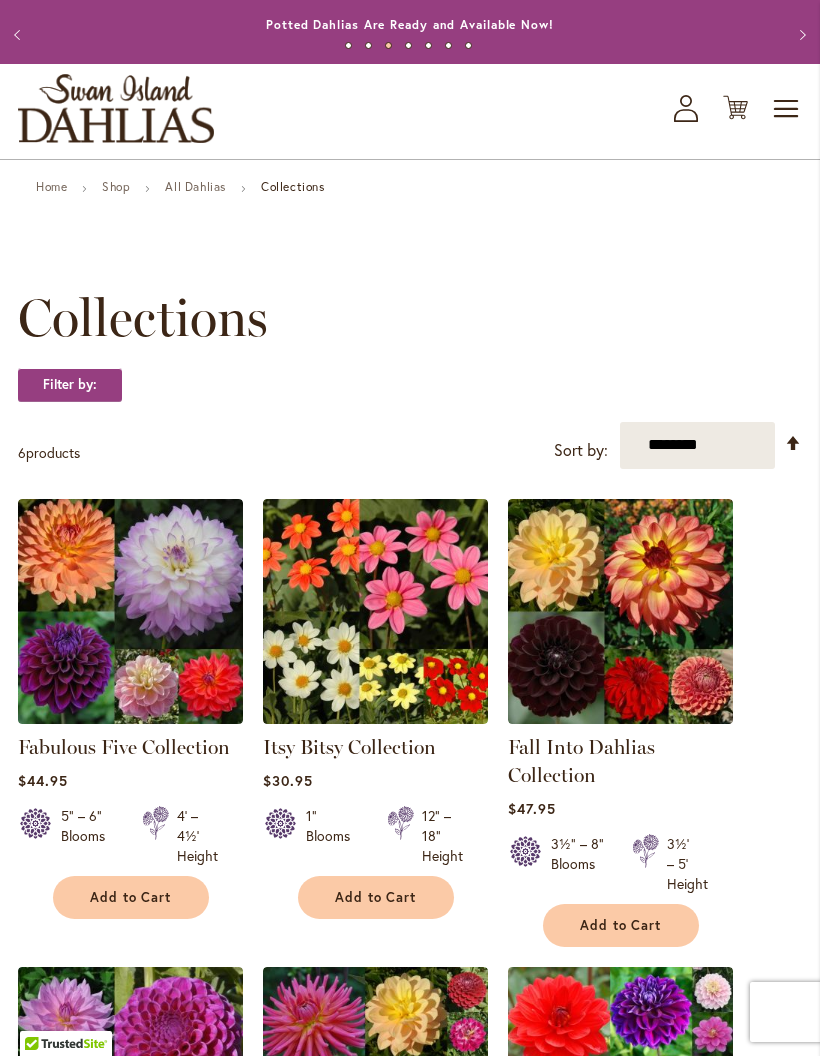 scroll, scrollTop: 0, scrollLeft: 0, axis: both 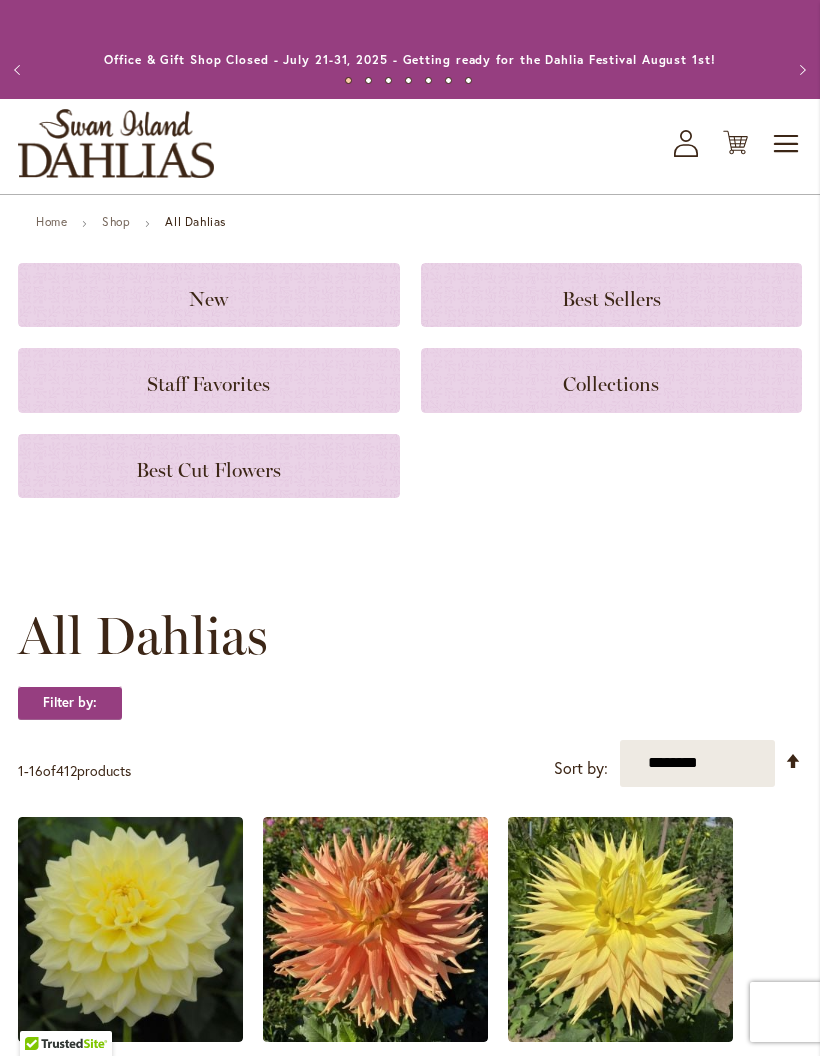 click on "Best Cut Flowers" 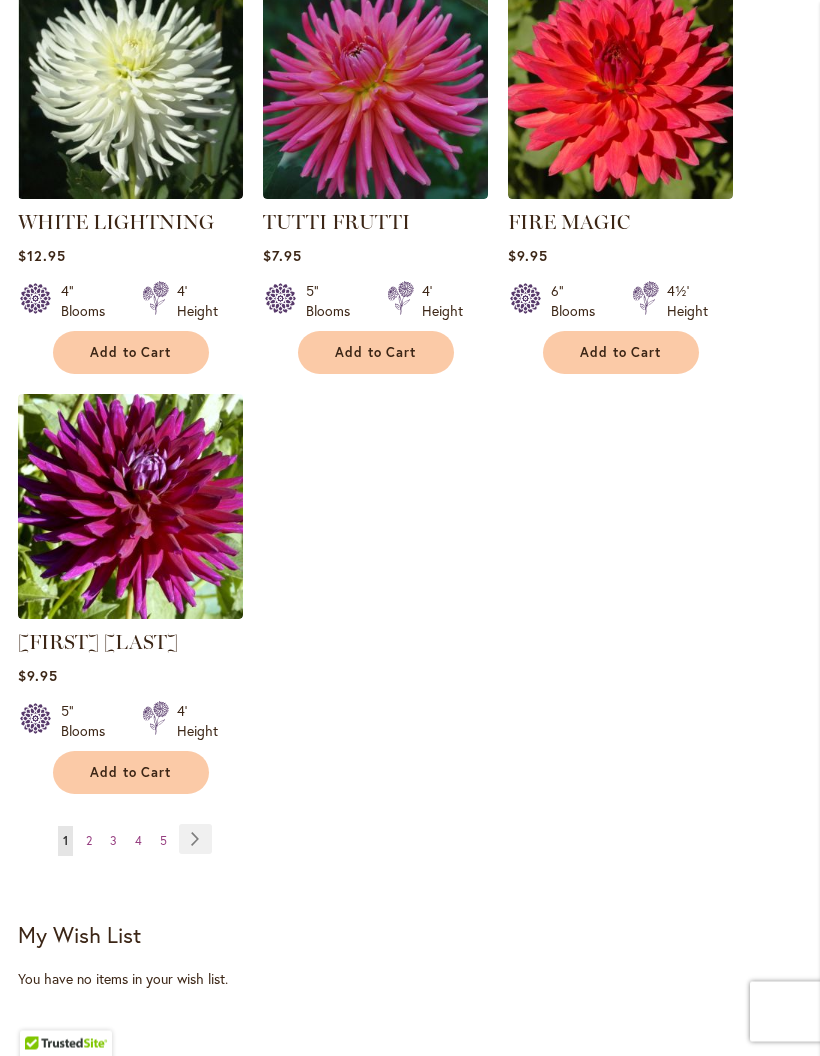 scroll, scrollTop: 2240, scrollLeft: 0, axis: vertical 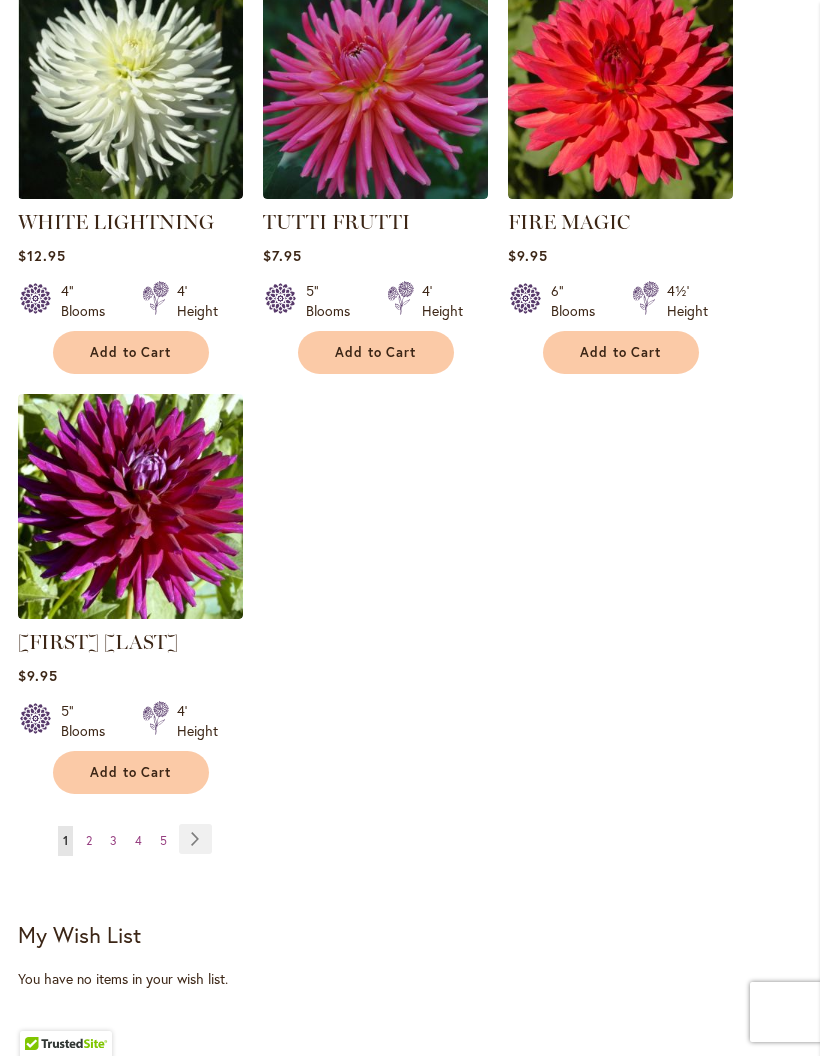 click on "Page
Next" at bounding box center [195, 839] 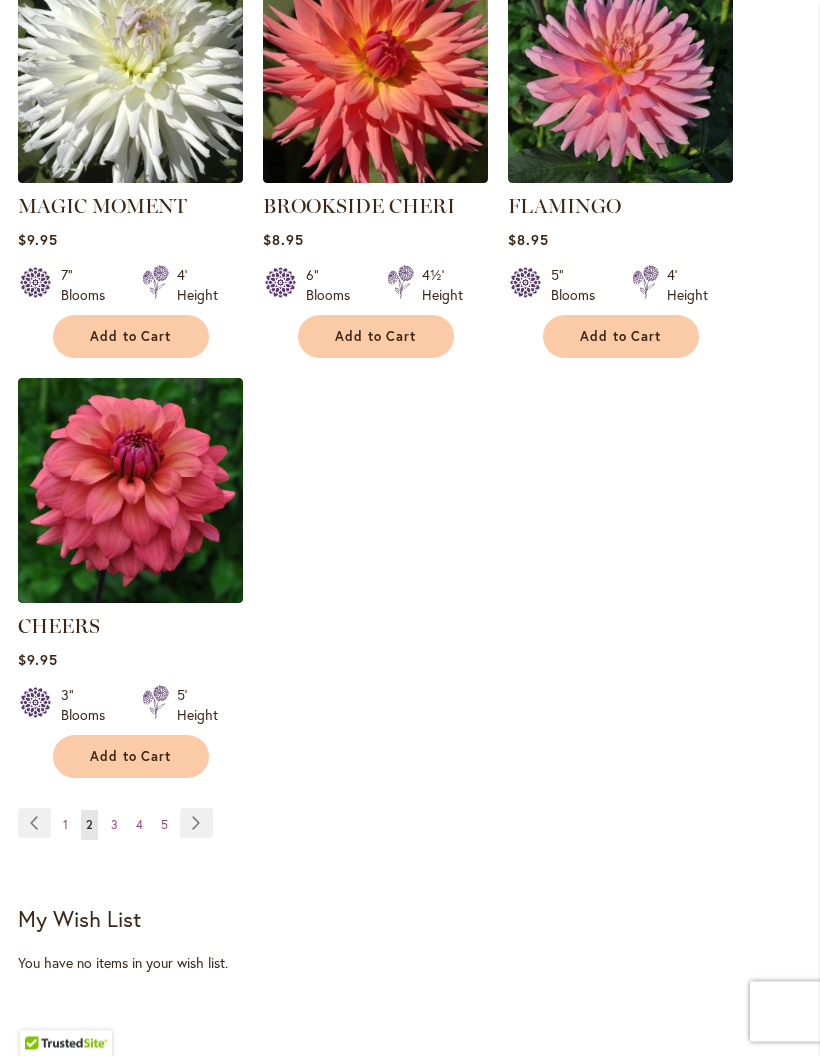 scroll, scrollTop: 2256, scrollLeft: 0, axis: vertical 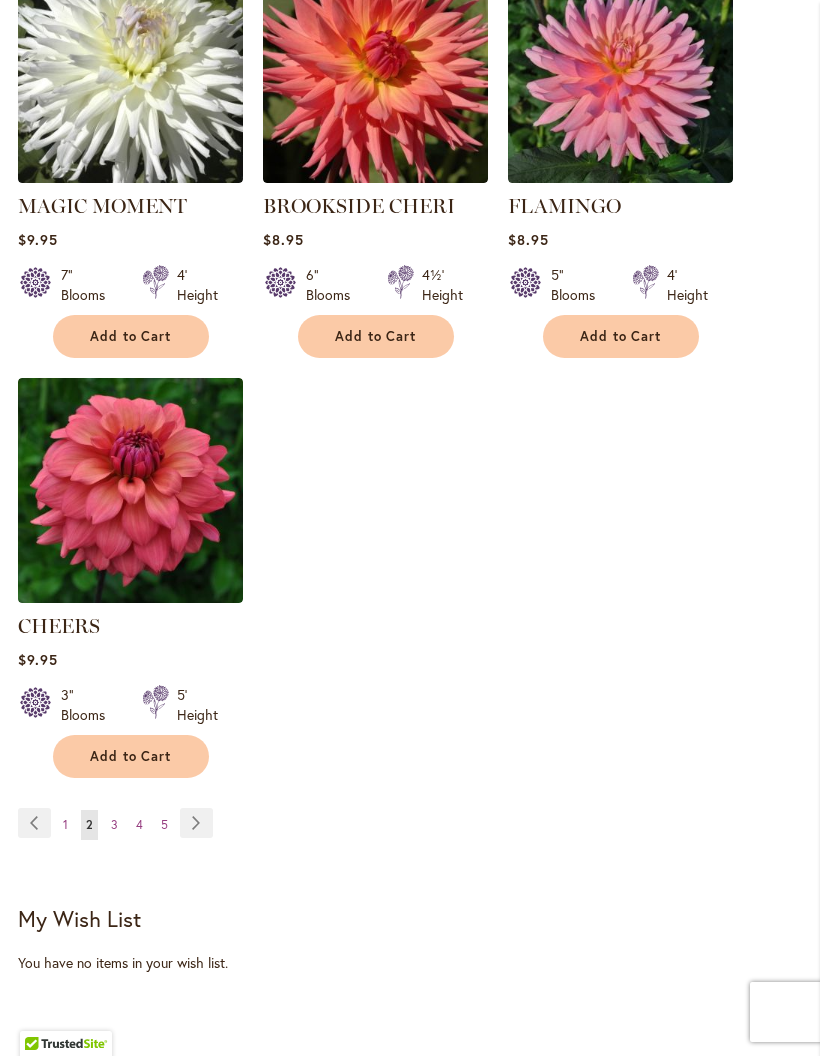 click on "Page
Next" at bounding box center (196, 823) 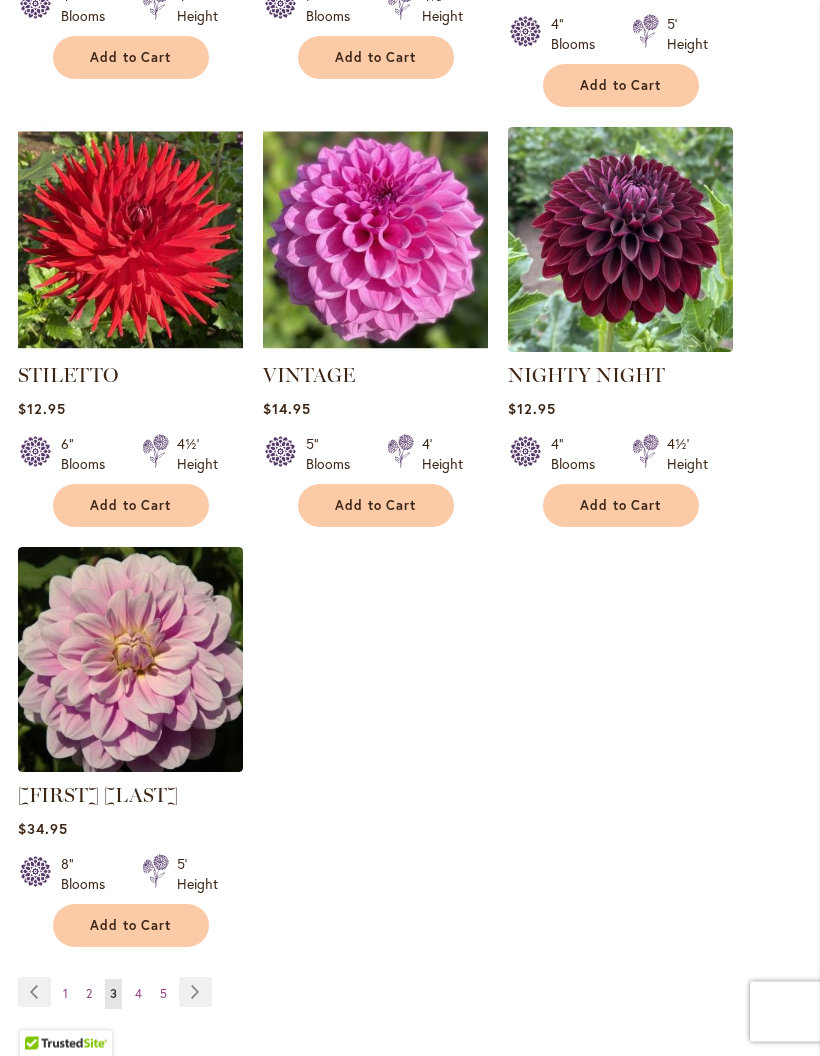 scroll, scrollTop: 2119, scrollLeft: 0, axis: vertical 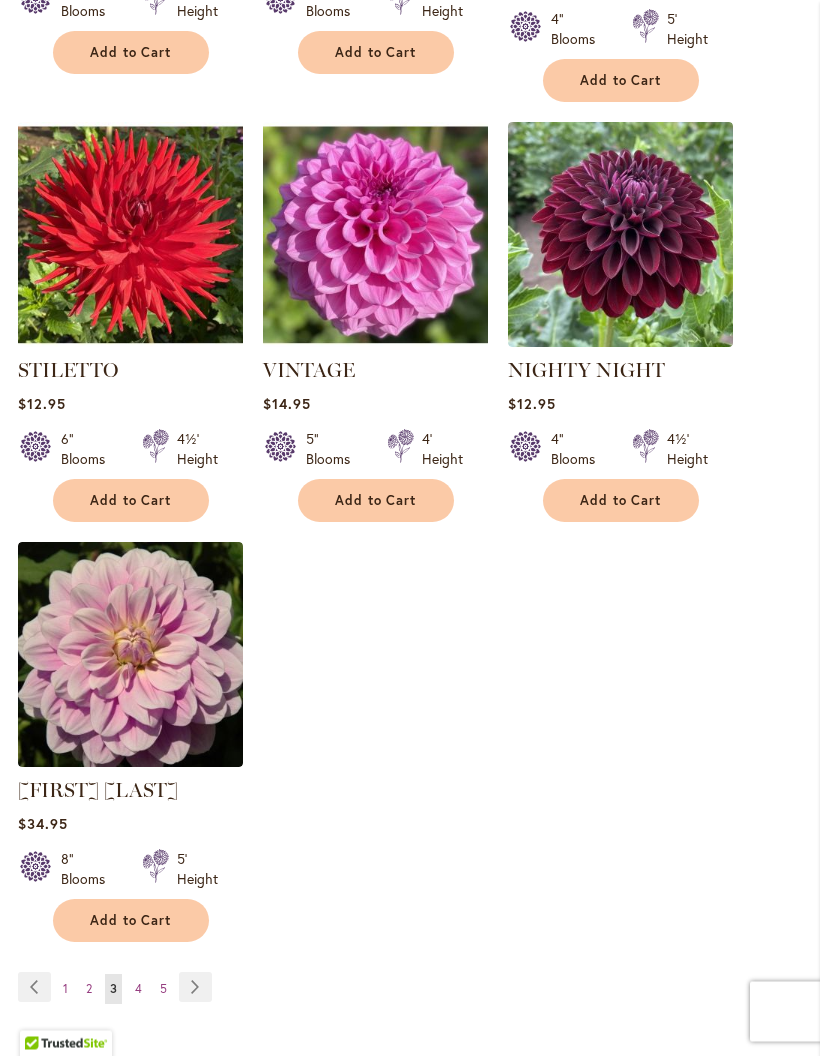 click on "Page
Next" at bounding box center [195, 988] 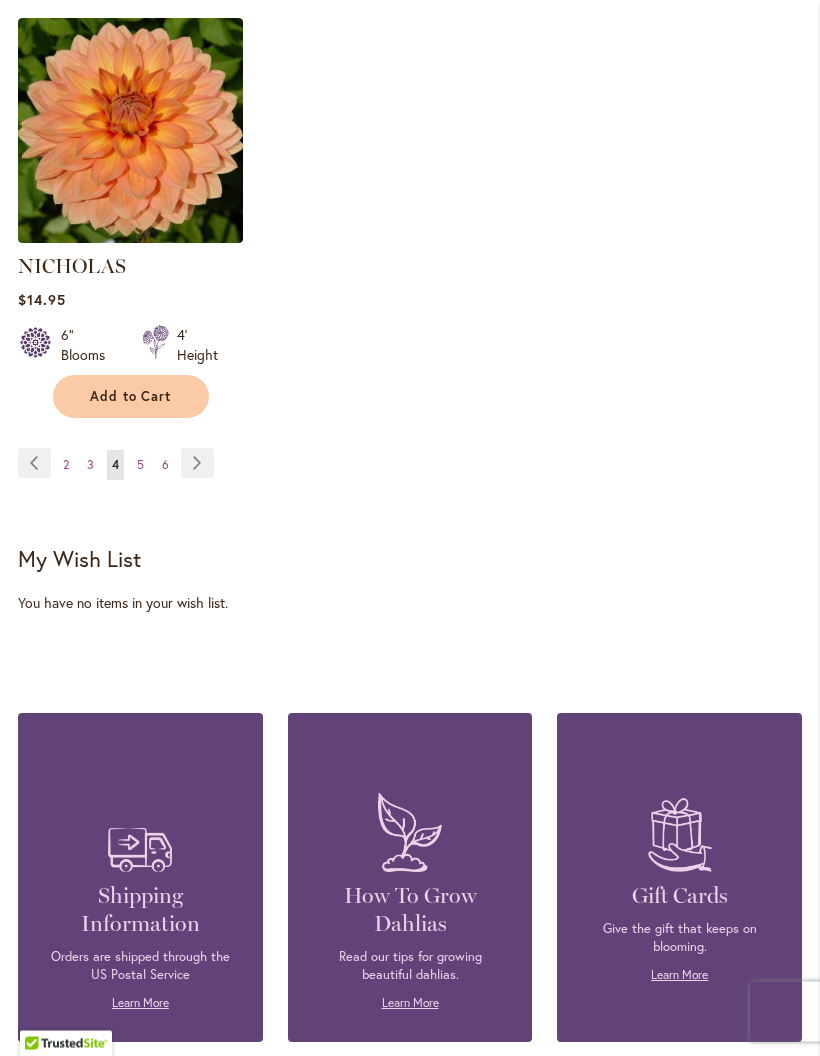 scroll, scrollTop: 2644, scrollLeft: 0, axis: vertical 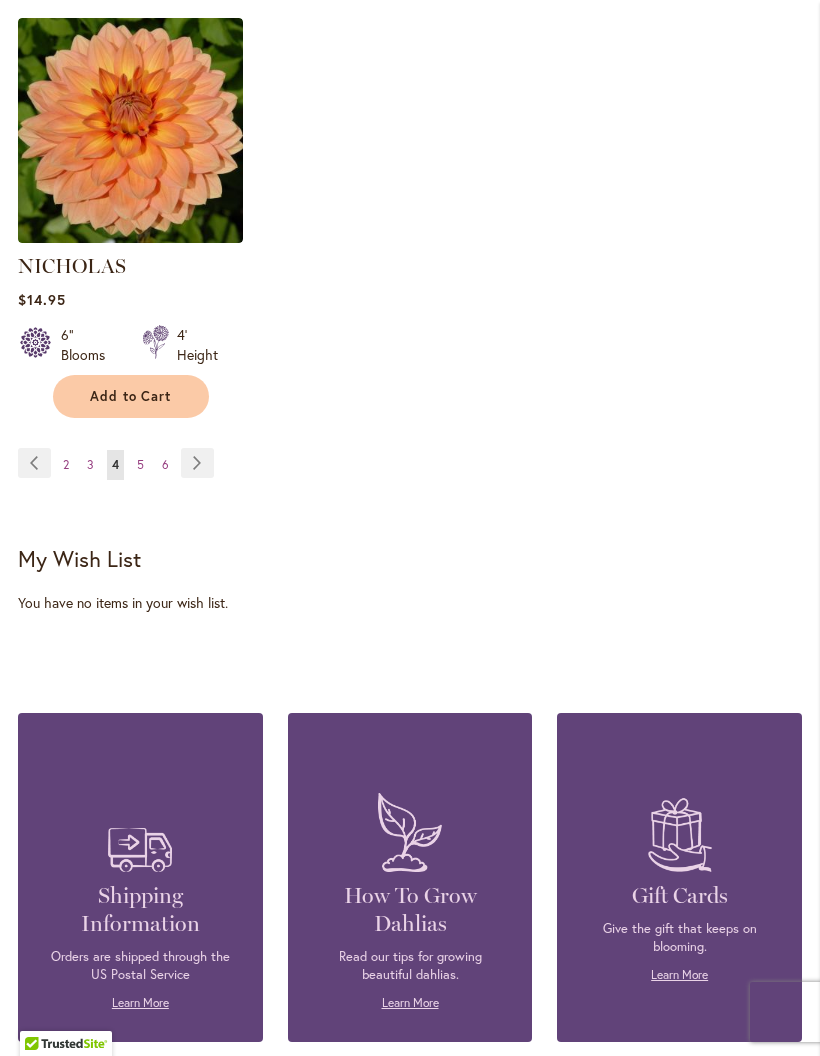 click on "Page
Next" at bounding box center [197, 463] 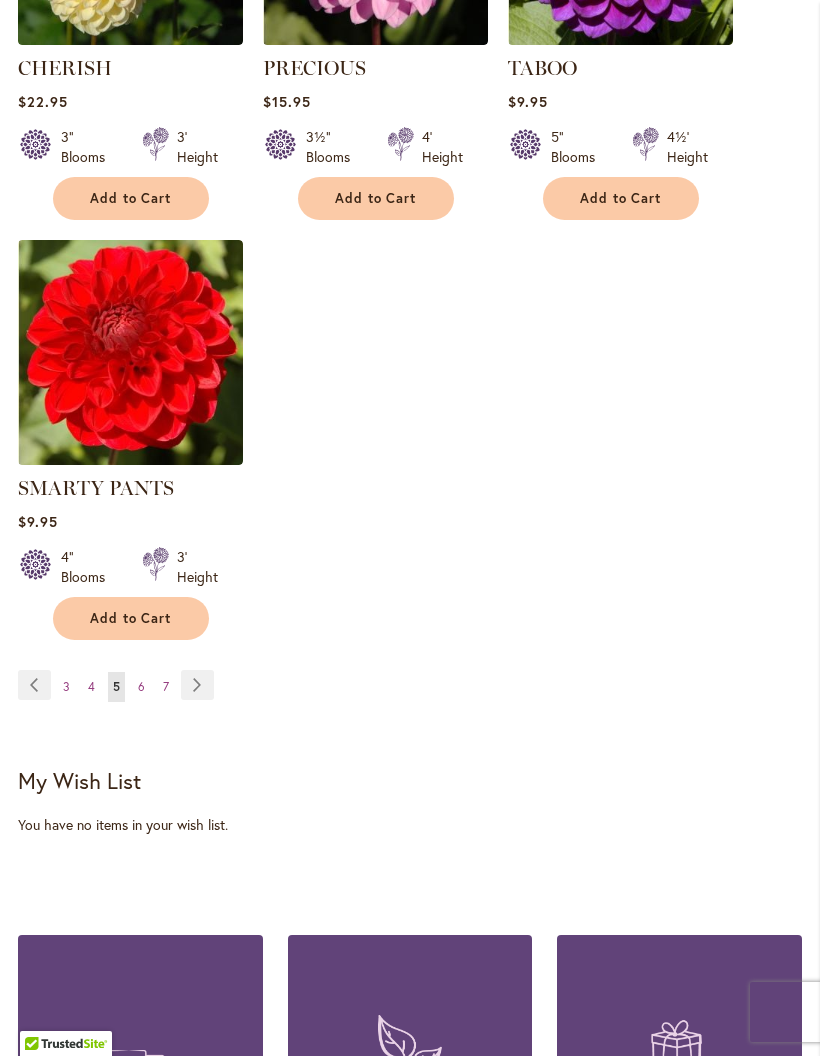 scroll, scrollTop: 2426, scrollLeft: 0, axis: vertical 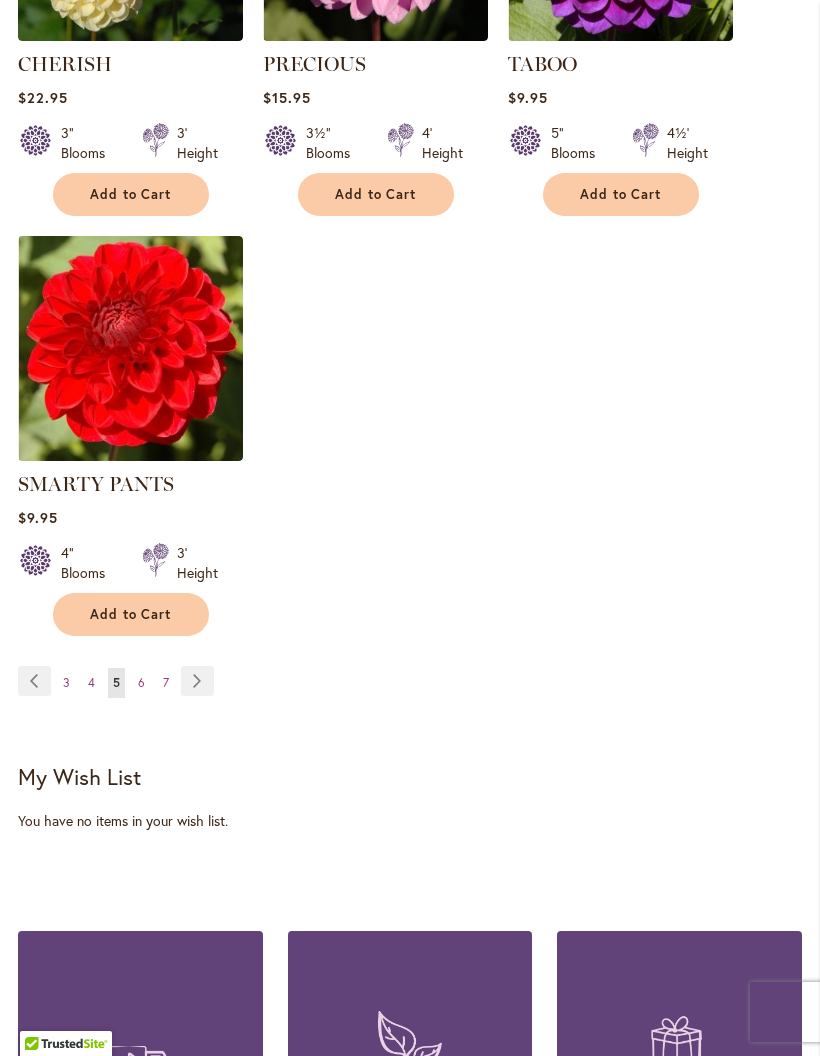 click on "Page
Next" at bounding box center (197, 681) 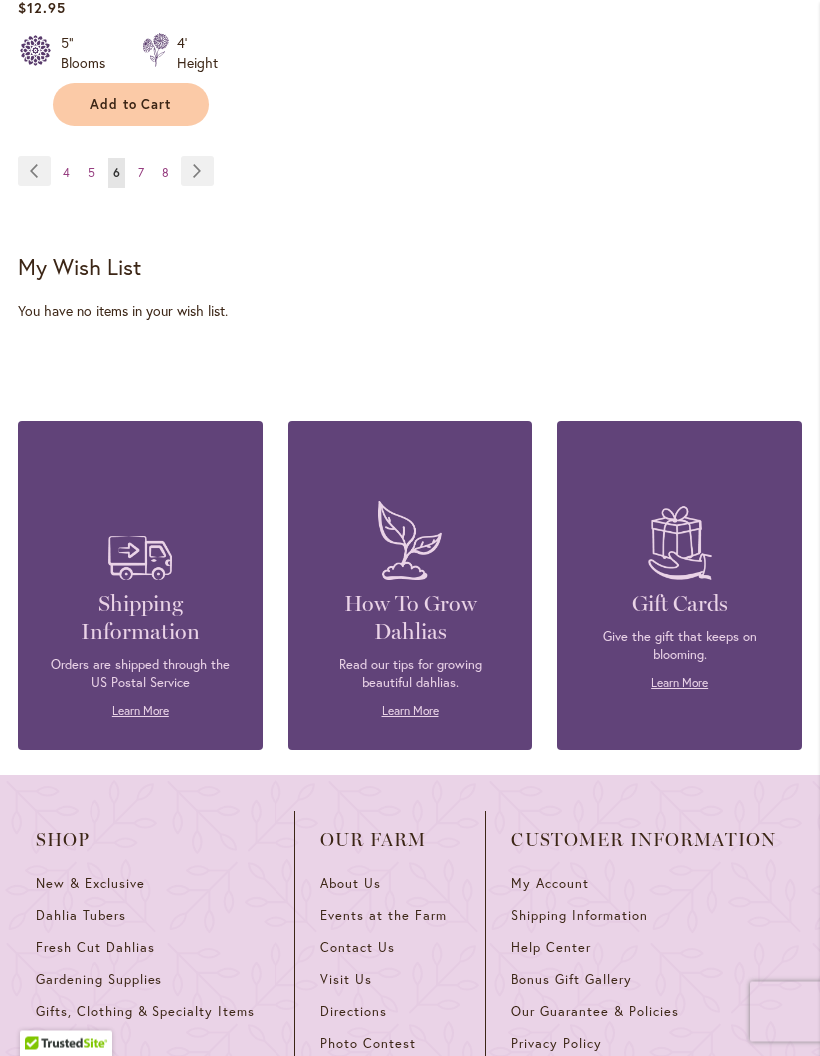 scroll, scrollTop: 2936, scrollLeft: 0, axis: vertical 